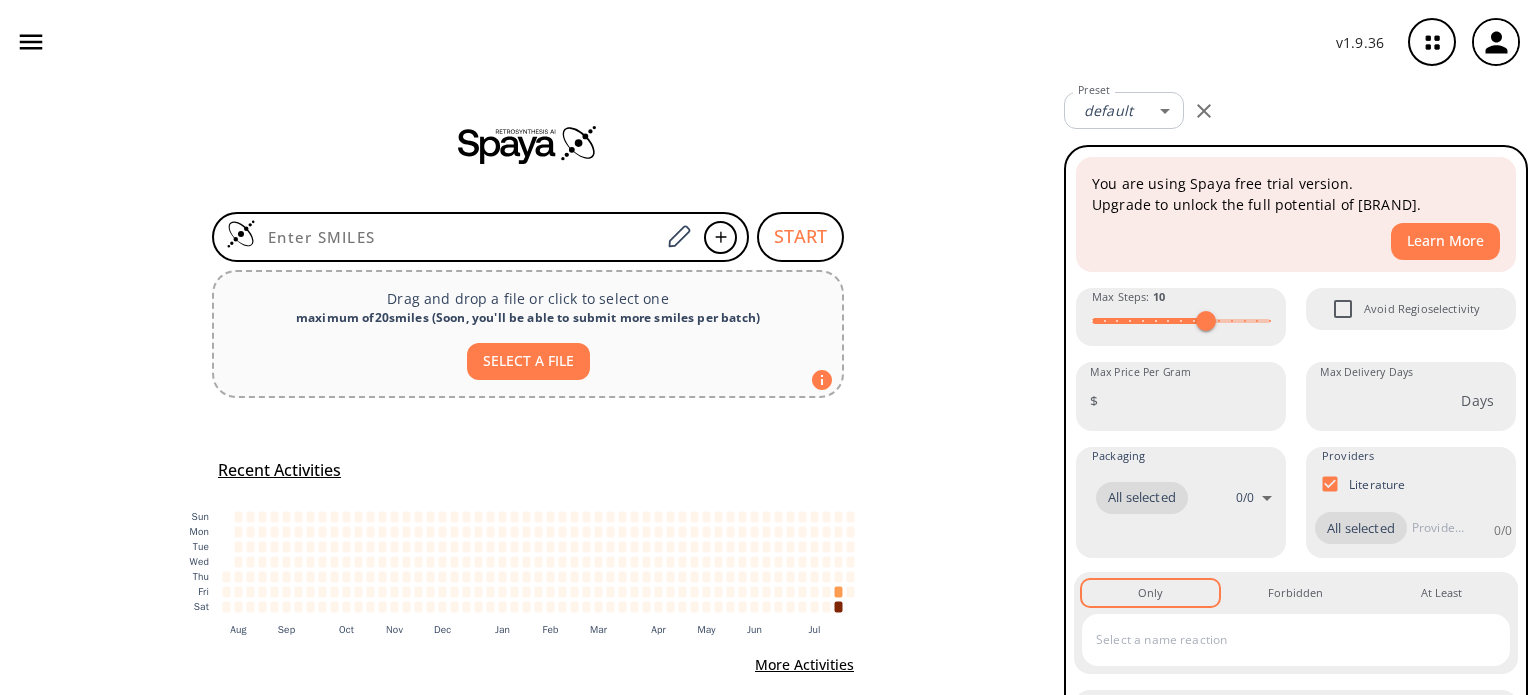 scroll, scrollTop: 0, scrollLeft: 0, axis: both 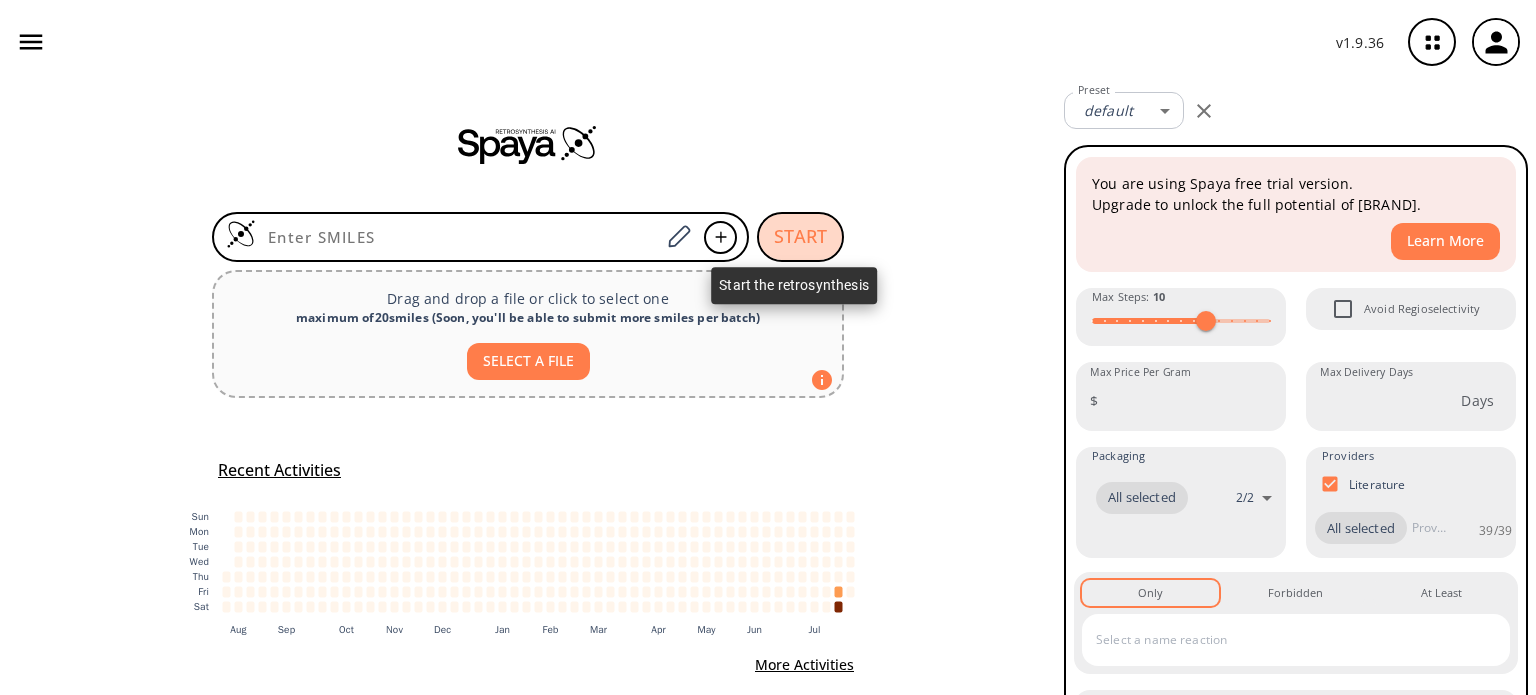 click on "START" at bounding box center (800, 237) 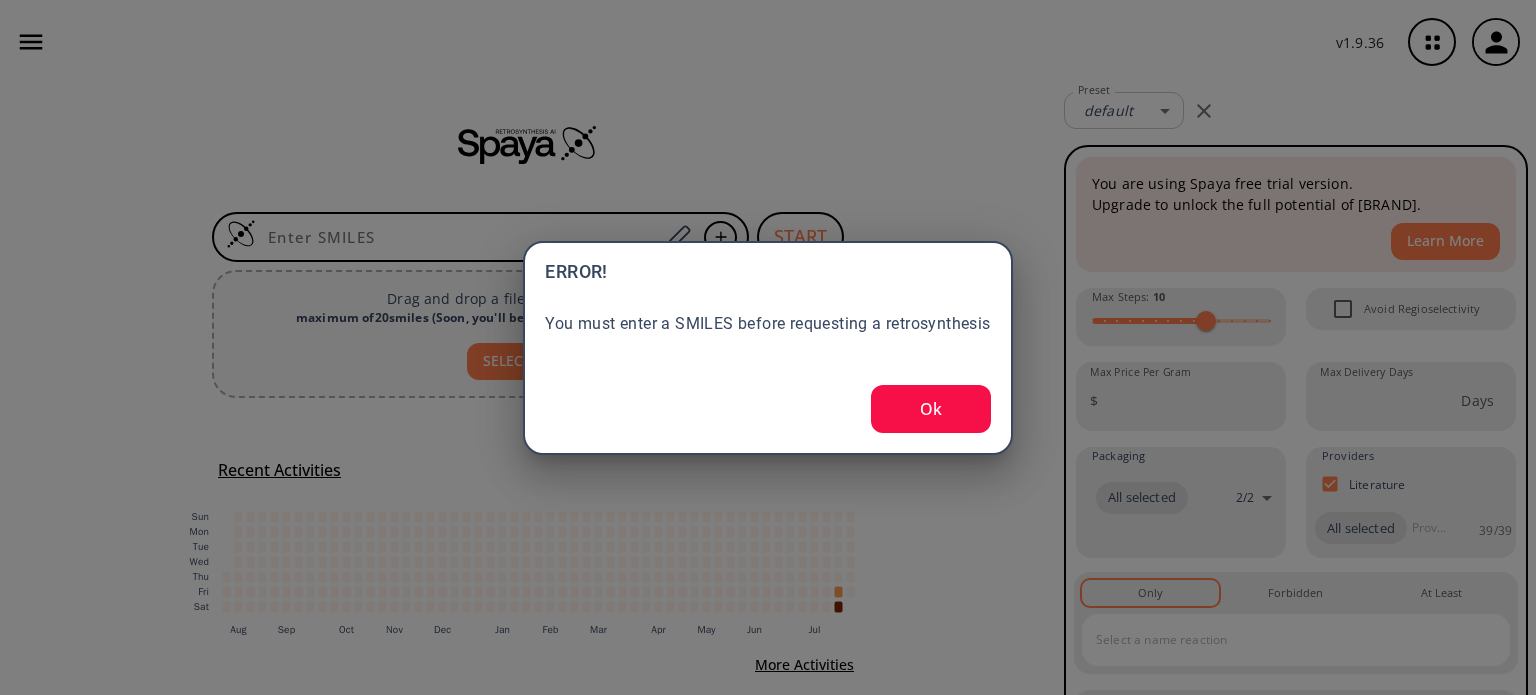 click on "Ok" at bounding box center (931, 409) 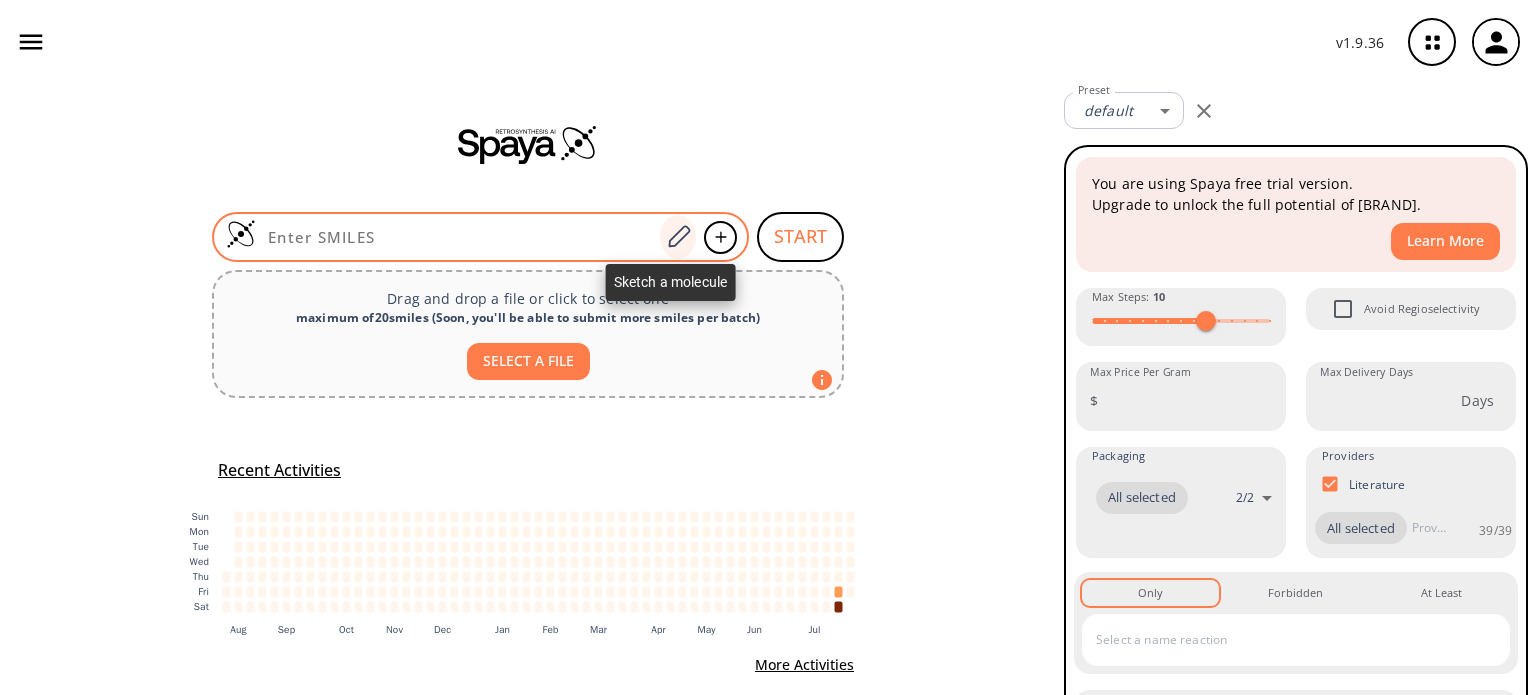 click 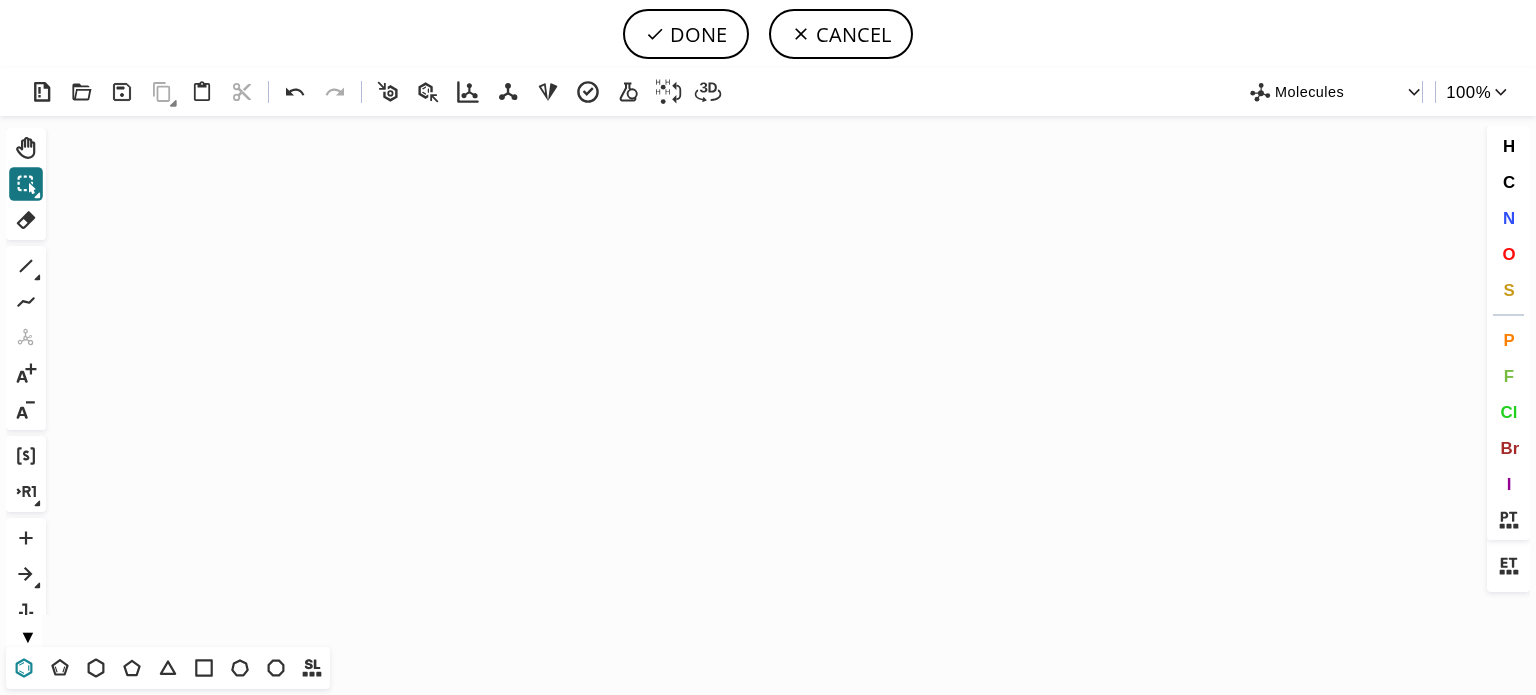 click 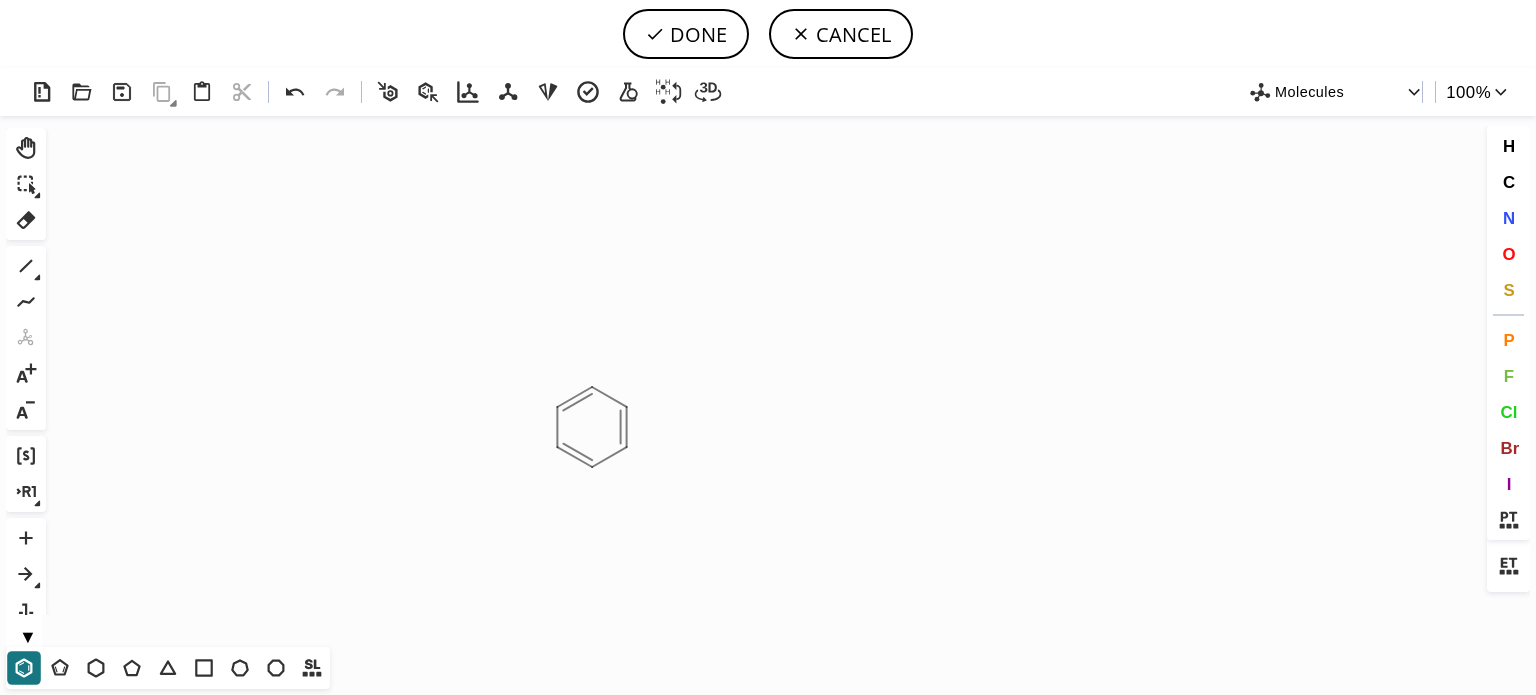 click on "Created with Raphaël 2.3.0" 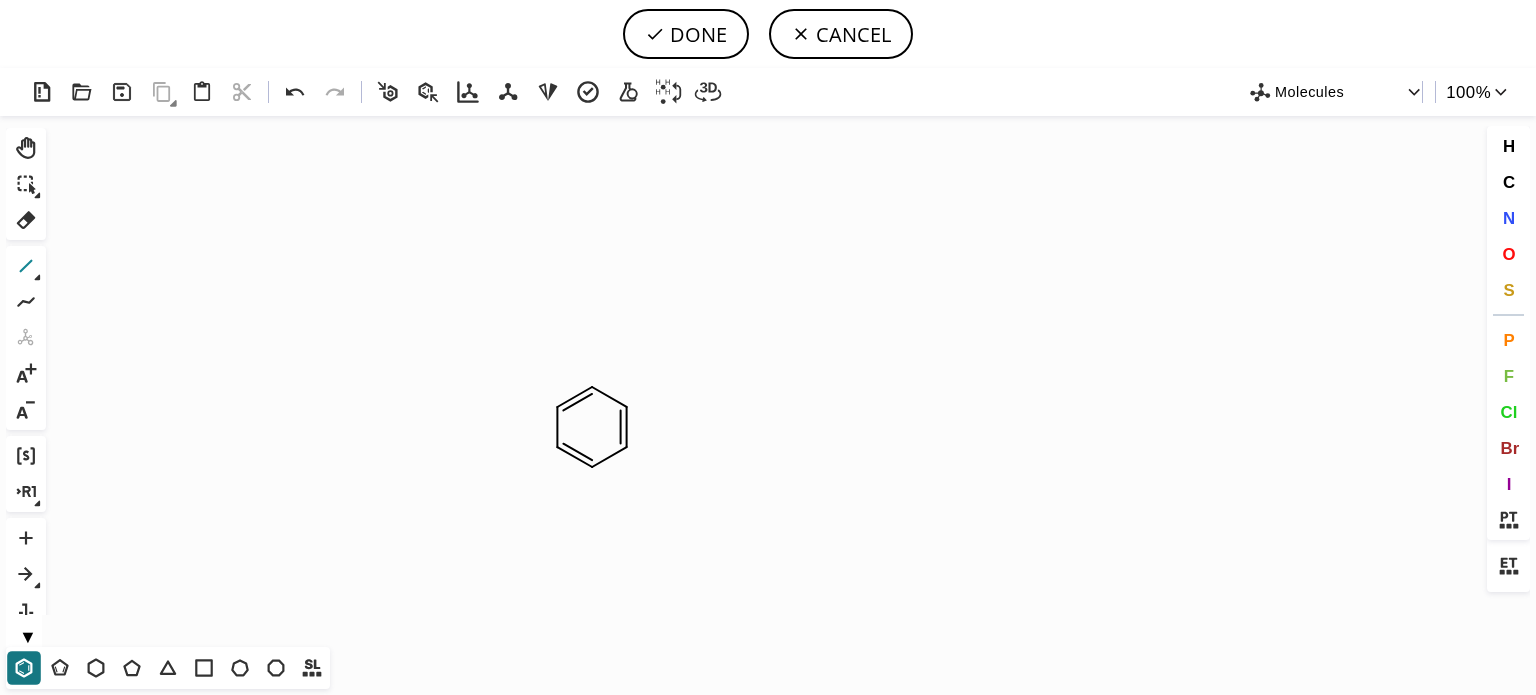 click 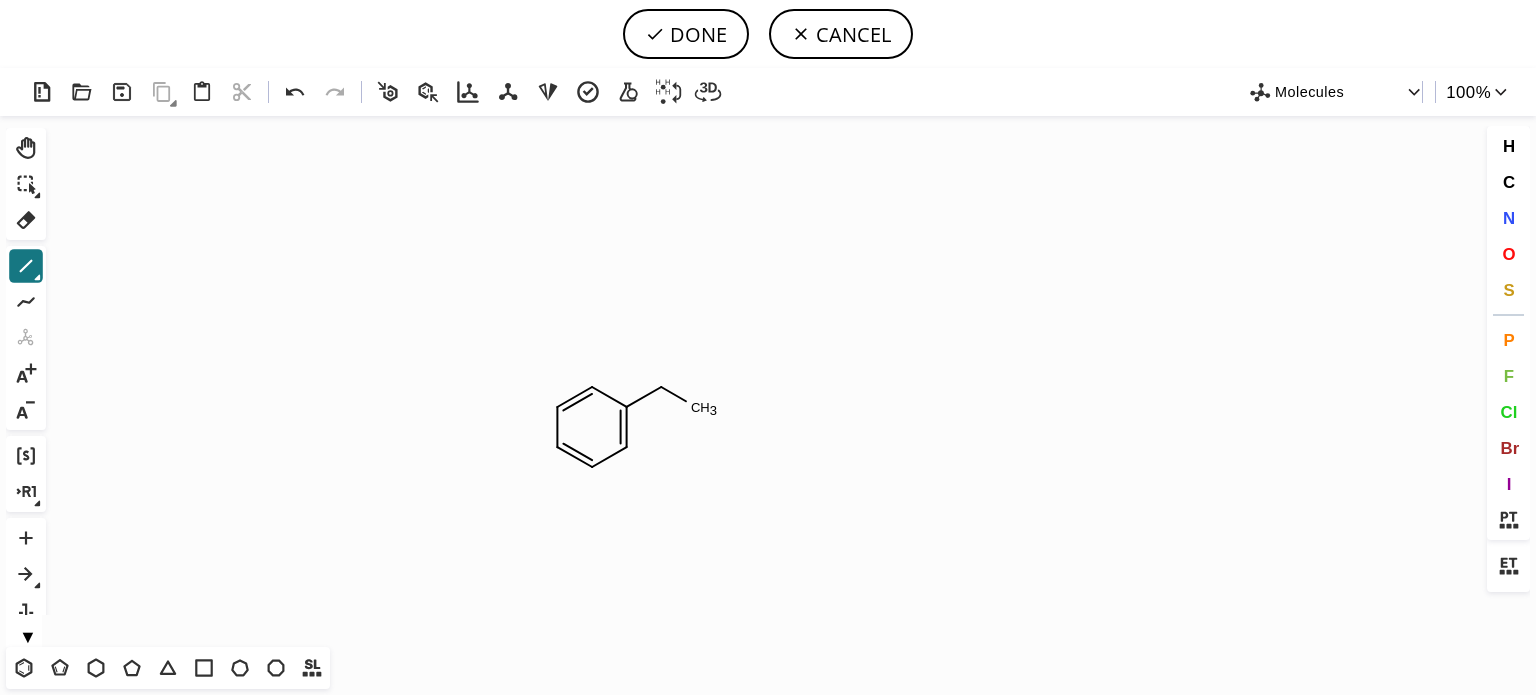 click on "Created with Raphaël 2.3.0 C H 3" 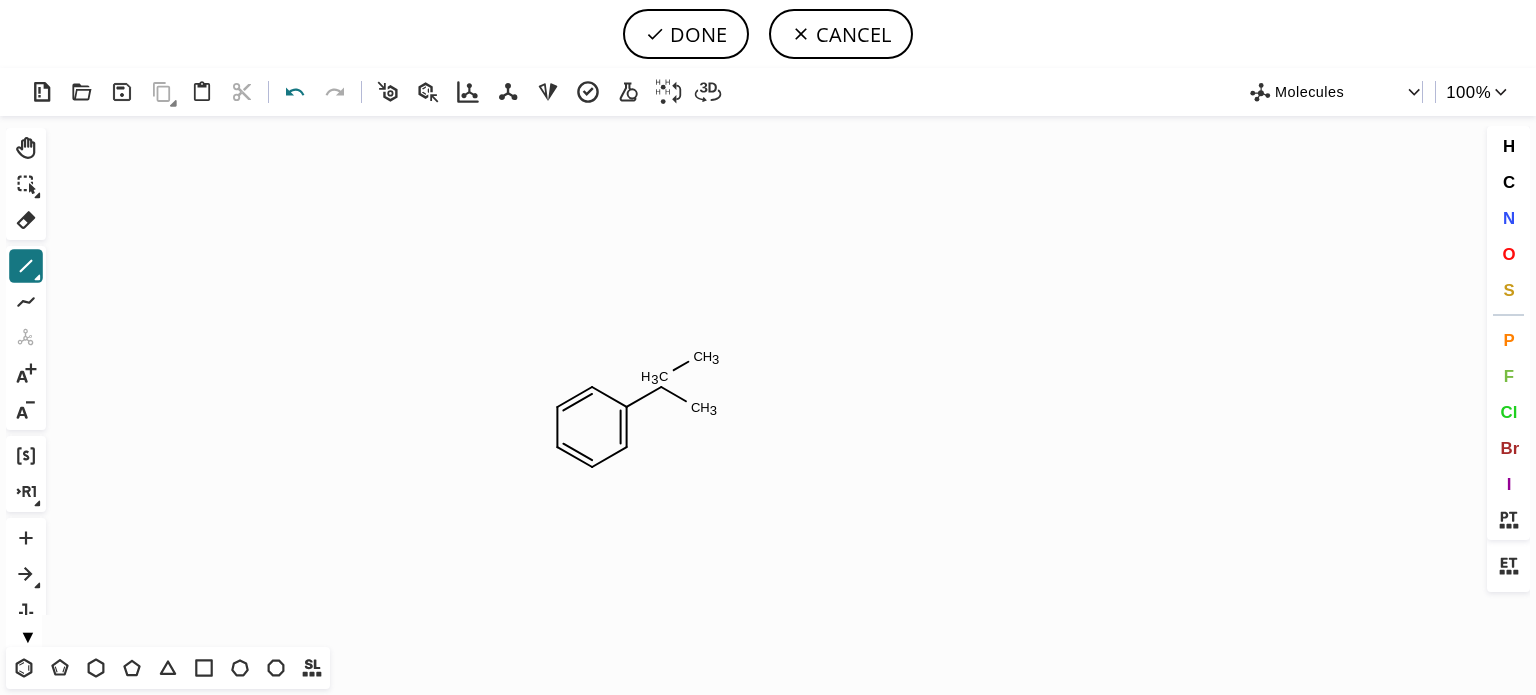 click 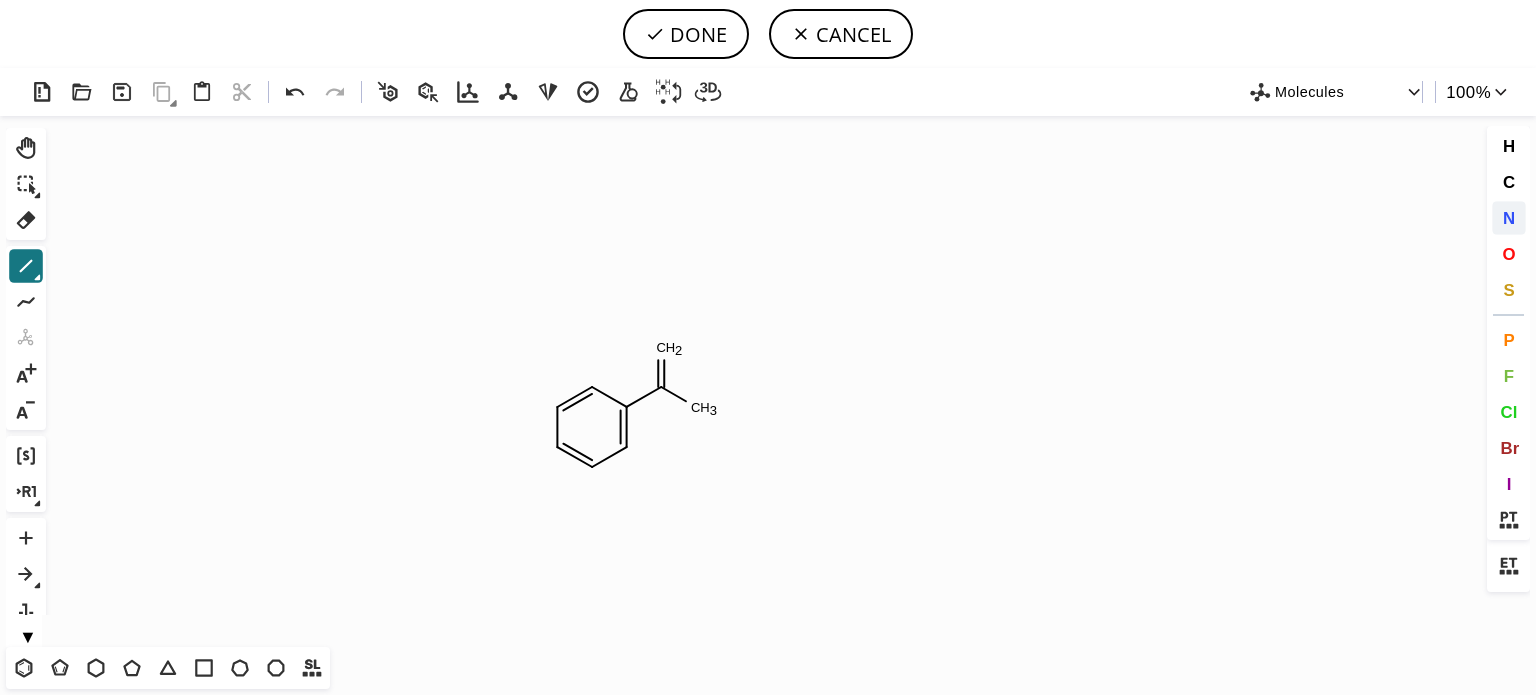 click on "N" at bounding box center (1509, 218) 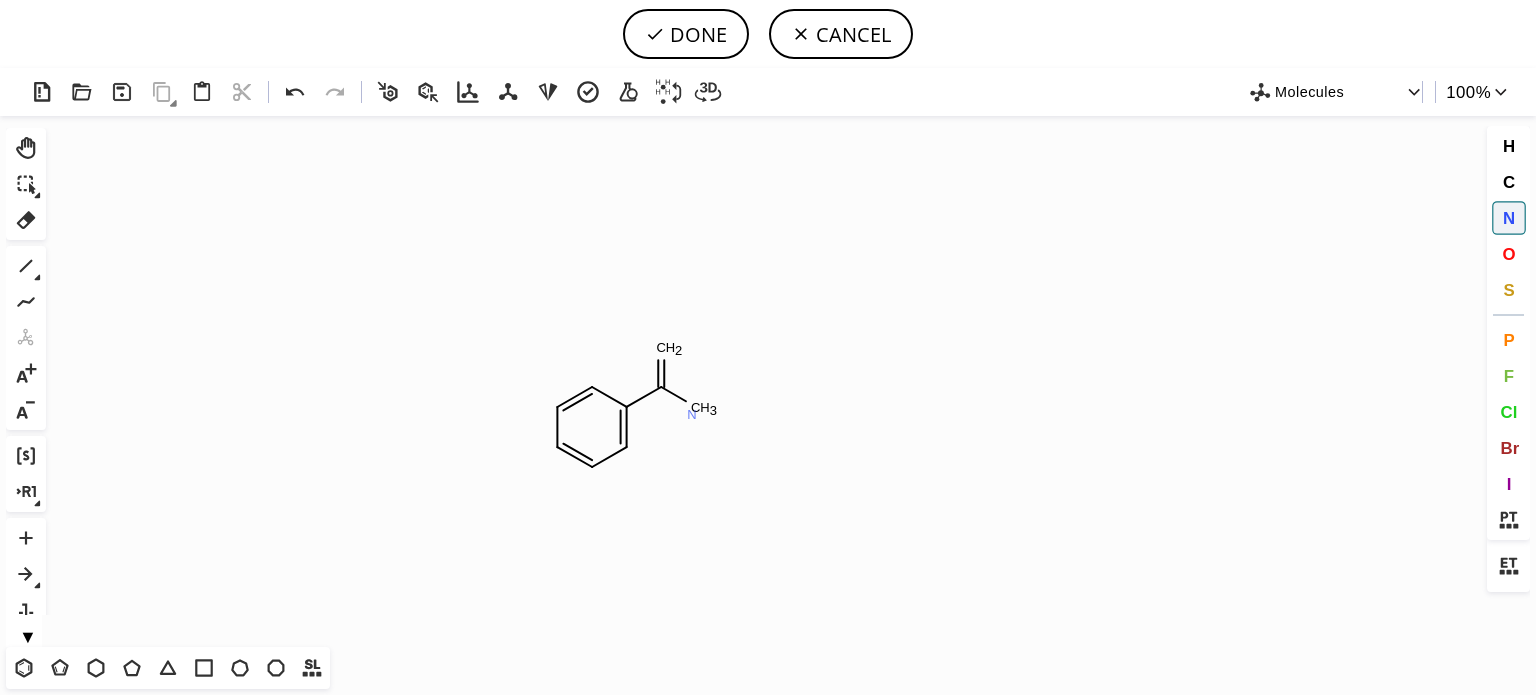 click on "N" 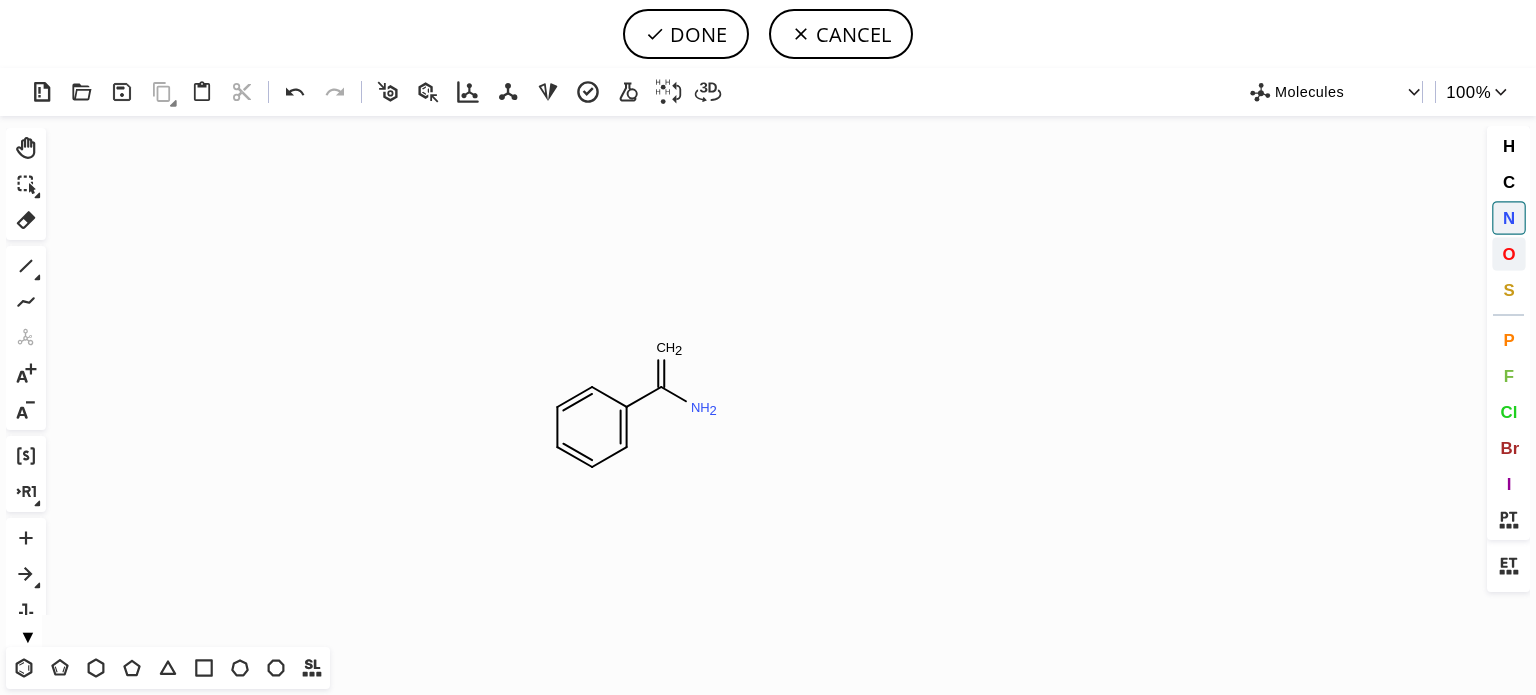 click on "O" at bounding box center (1509, 254) 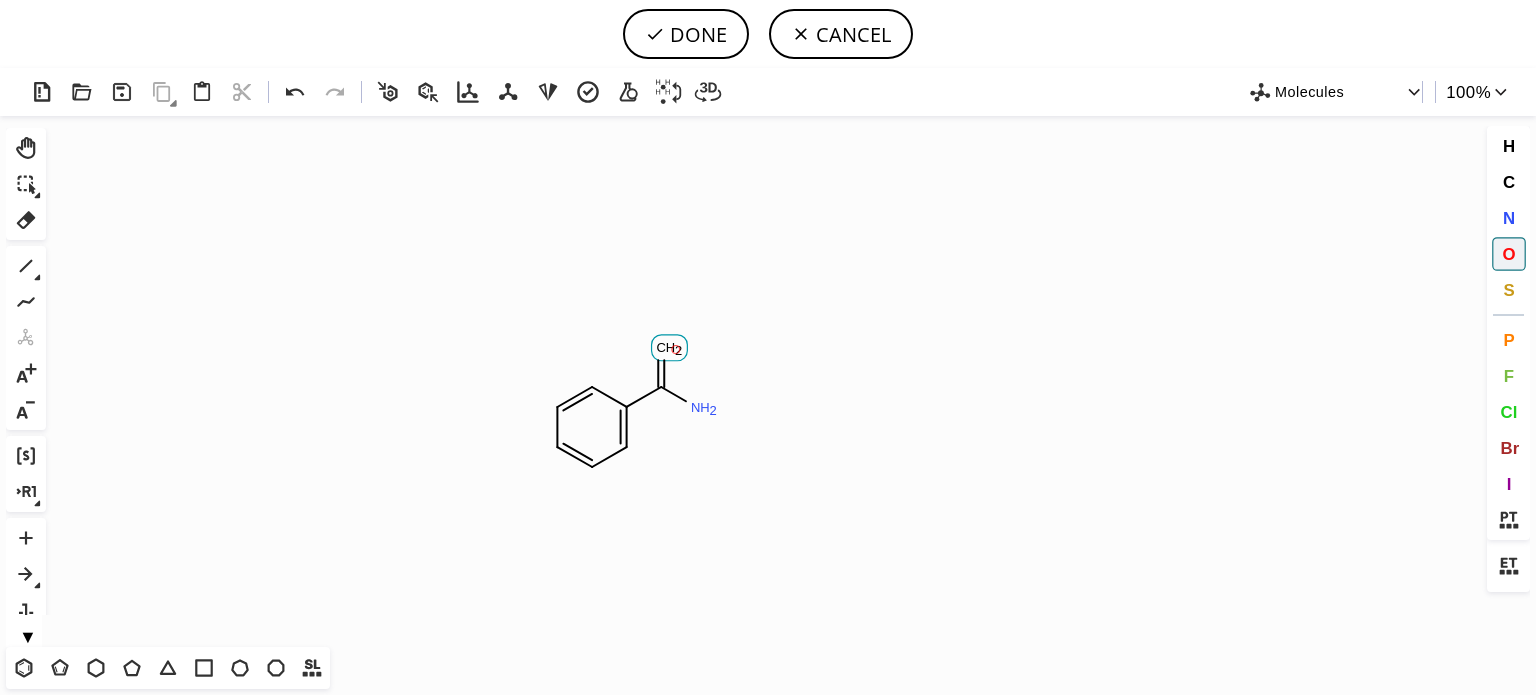 click on "O" 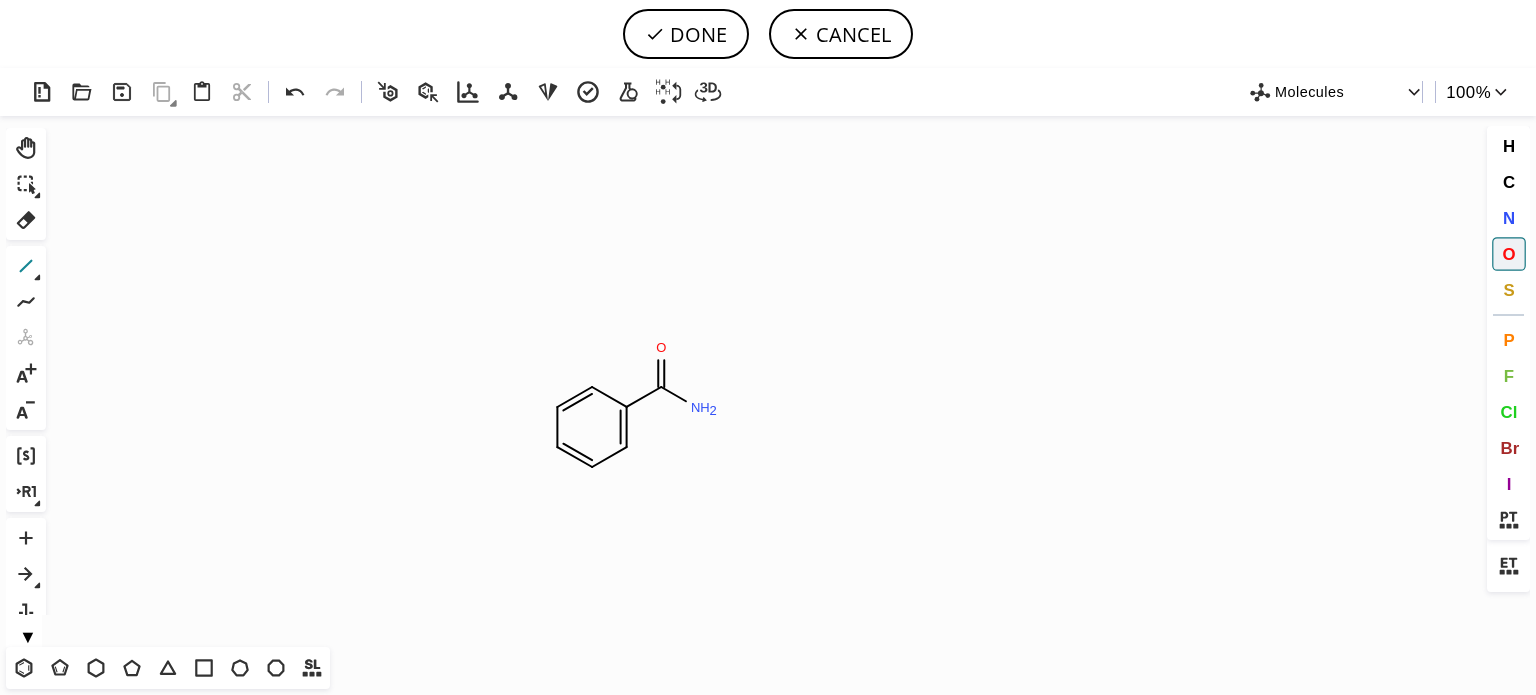 click 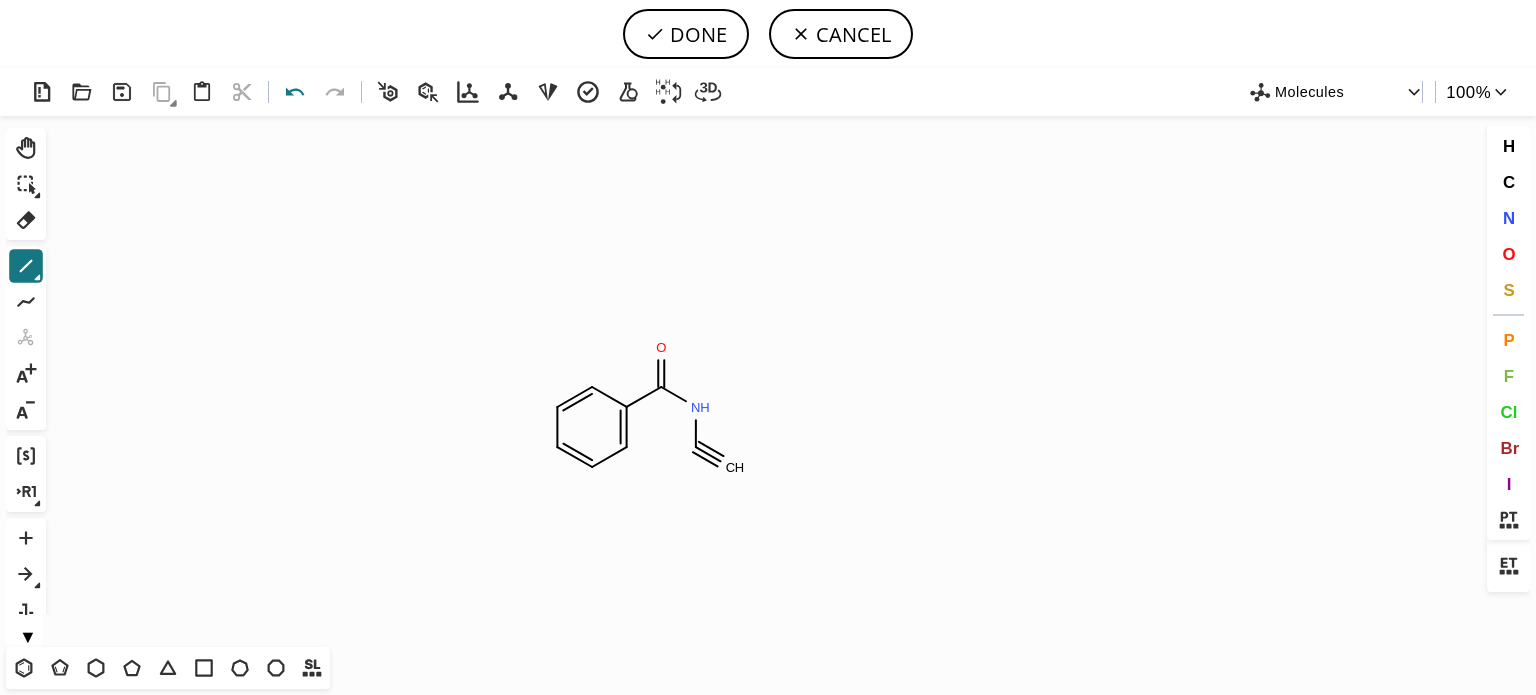 click 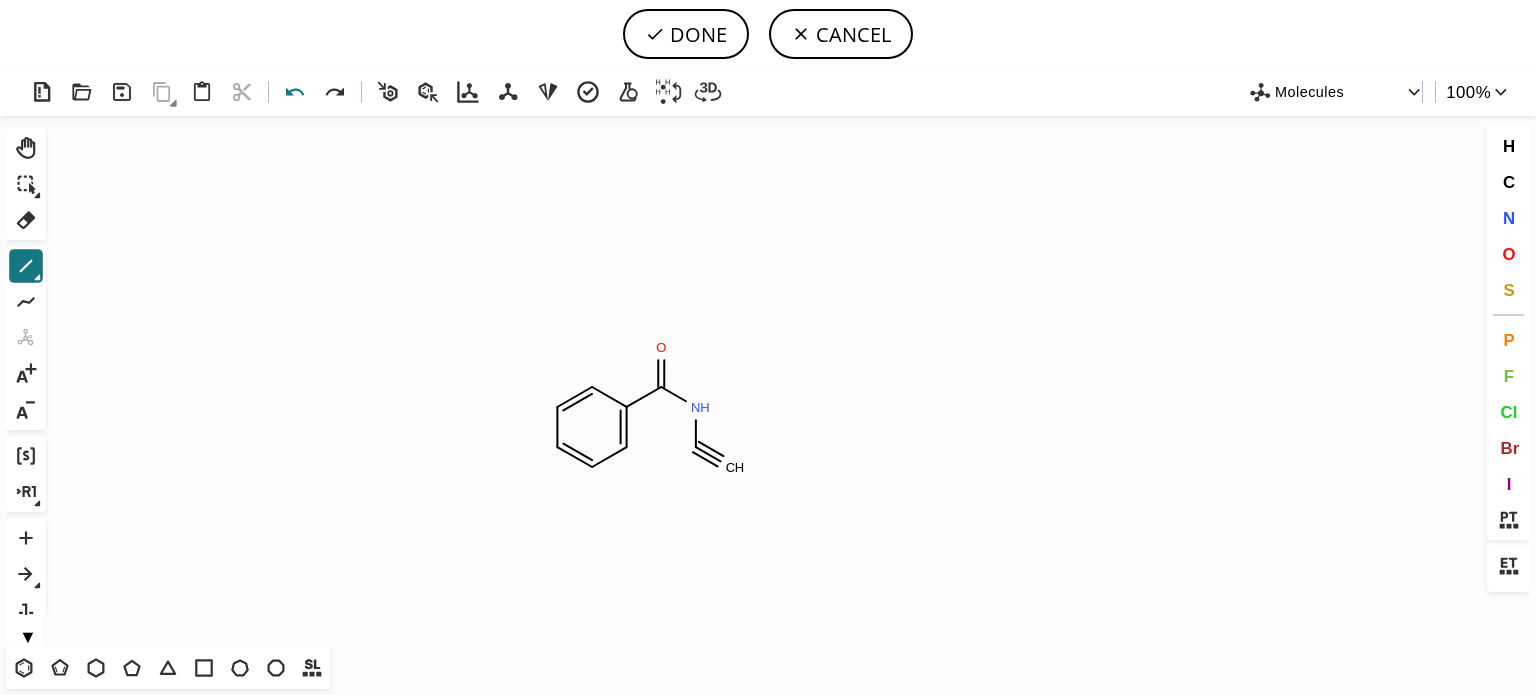 click 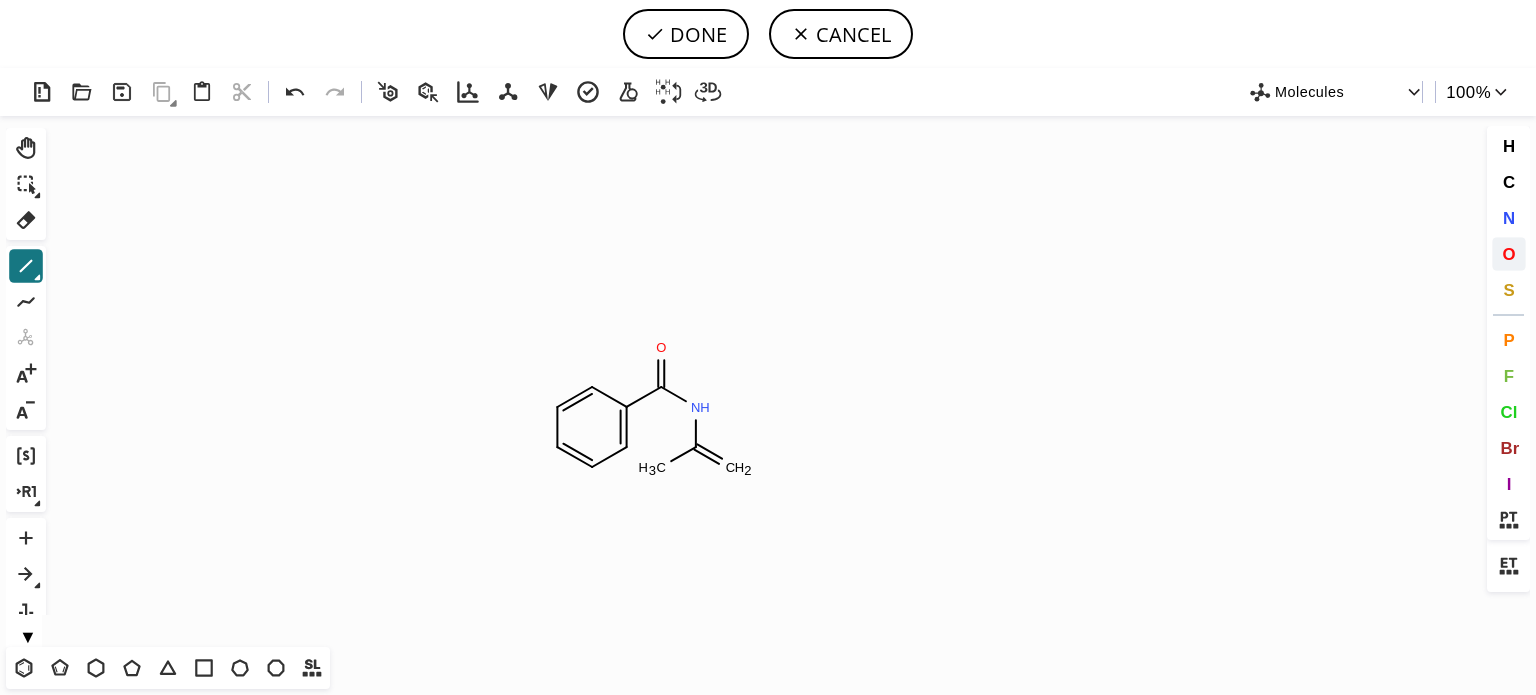 click on "O" at bounding box center [1508, 253] 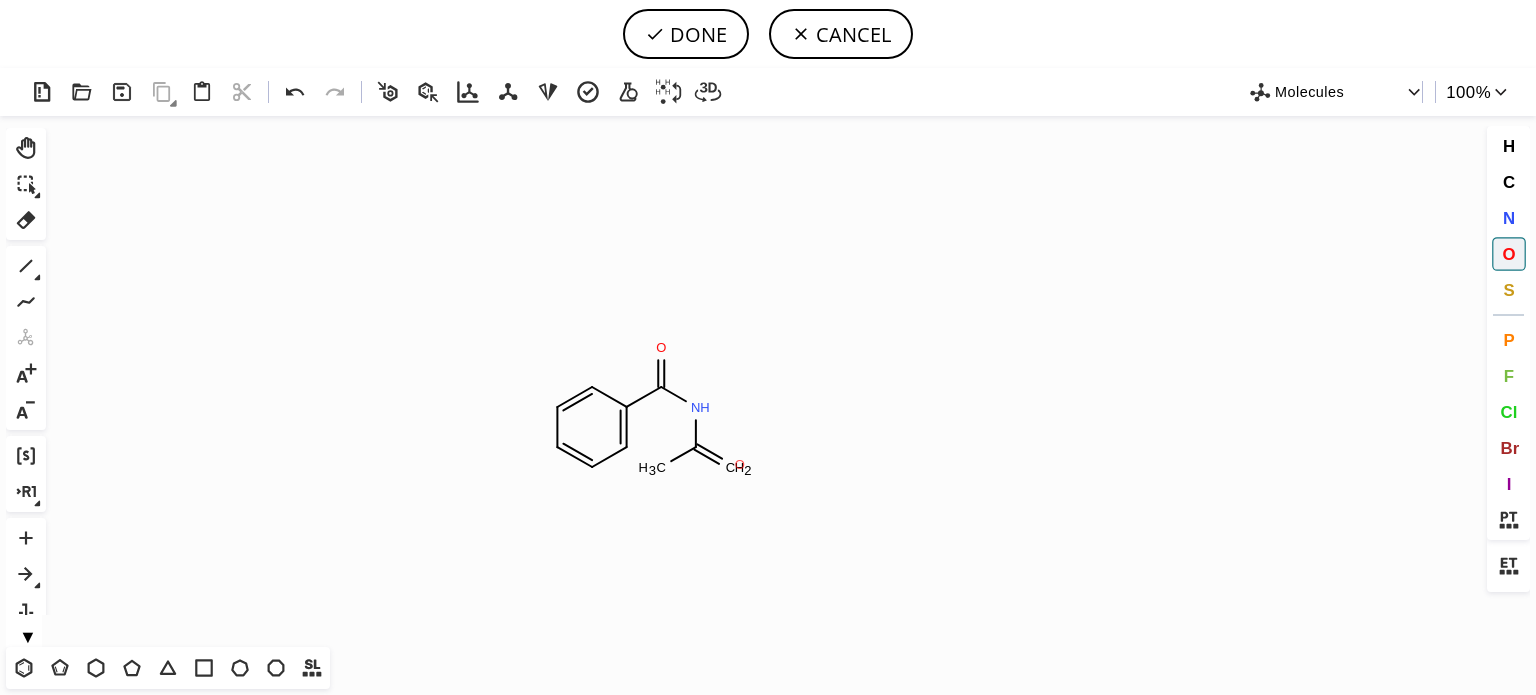 click on "O" 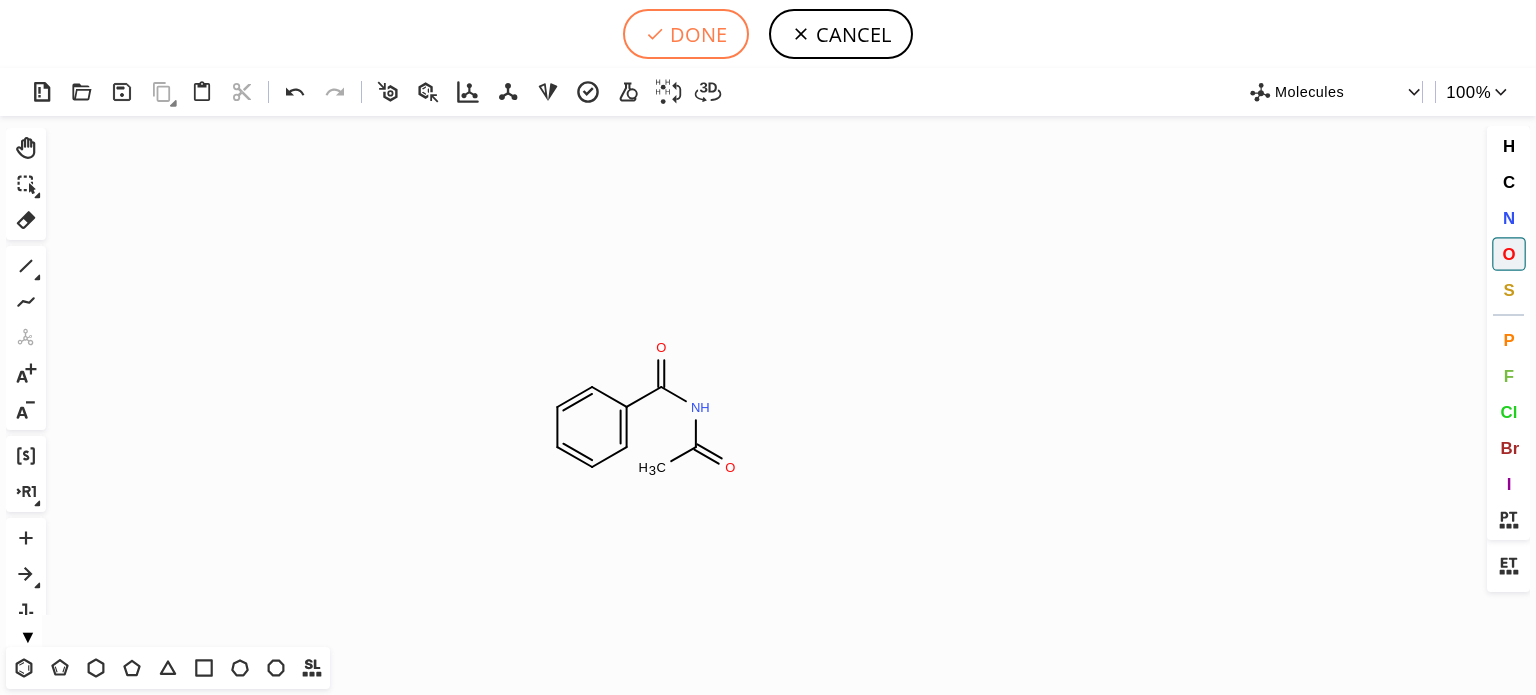 click on "DONE" at bounding box center (686, 34) 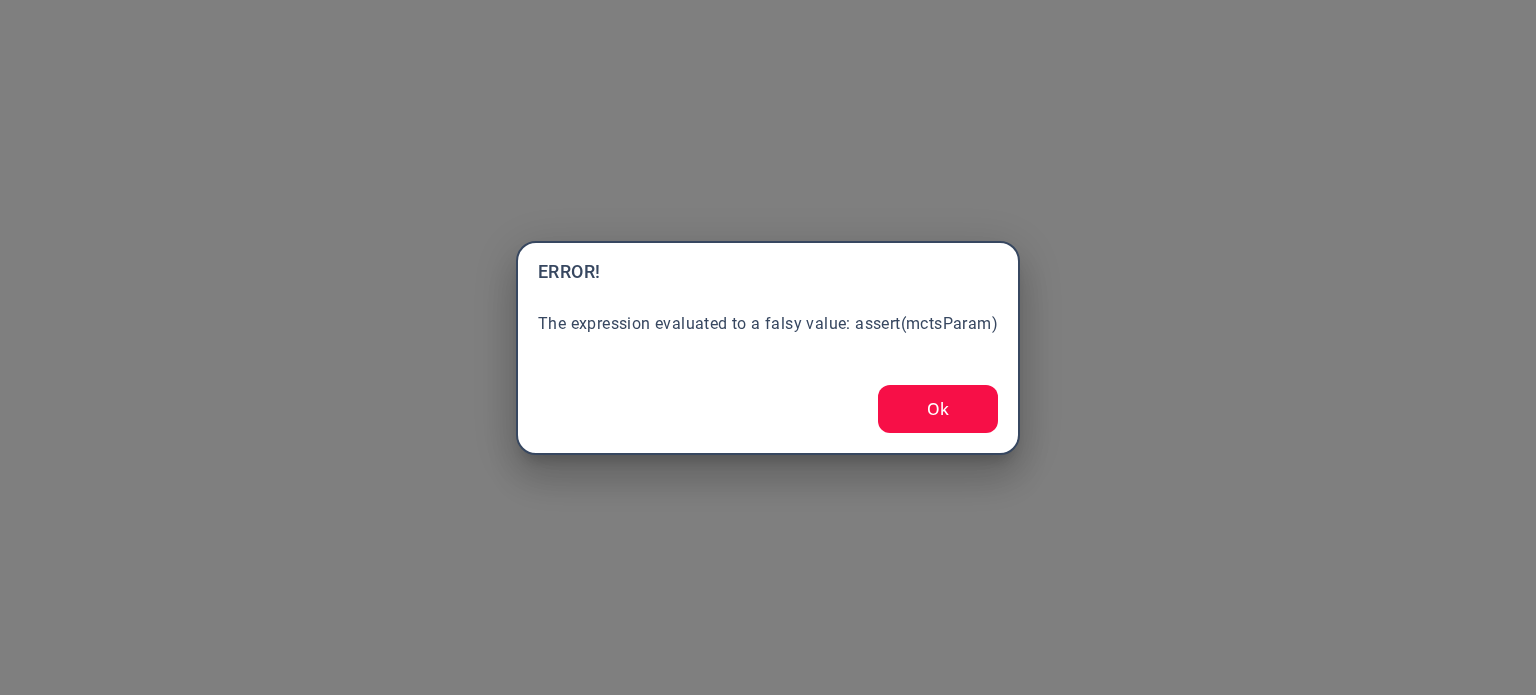 click on "Ok" at bounding box center (938, 409) 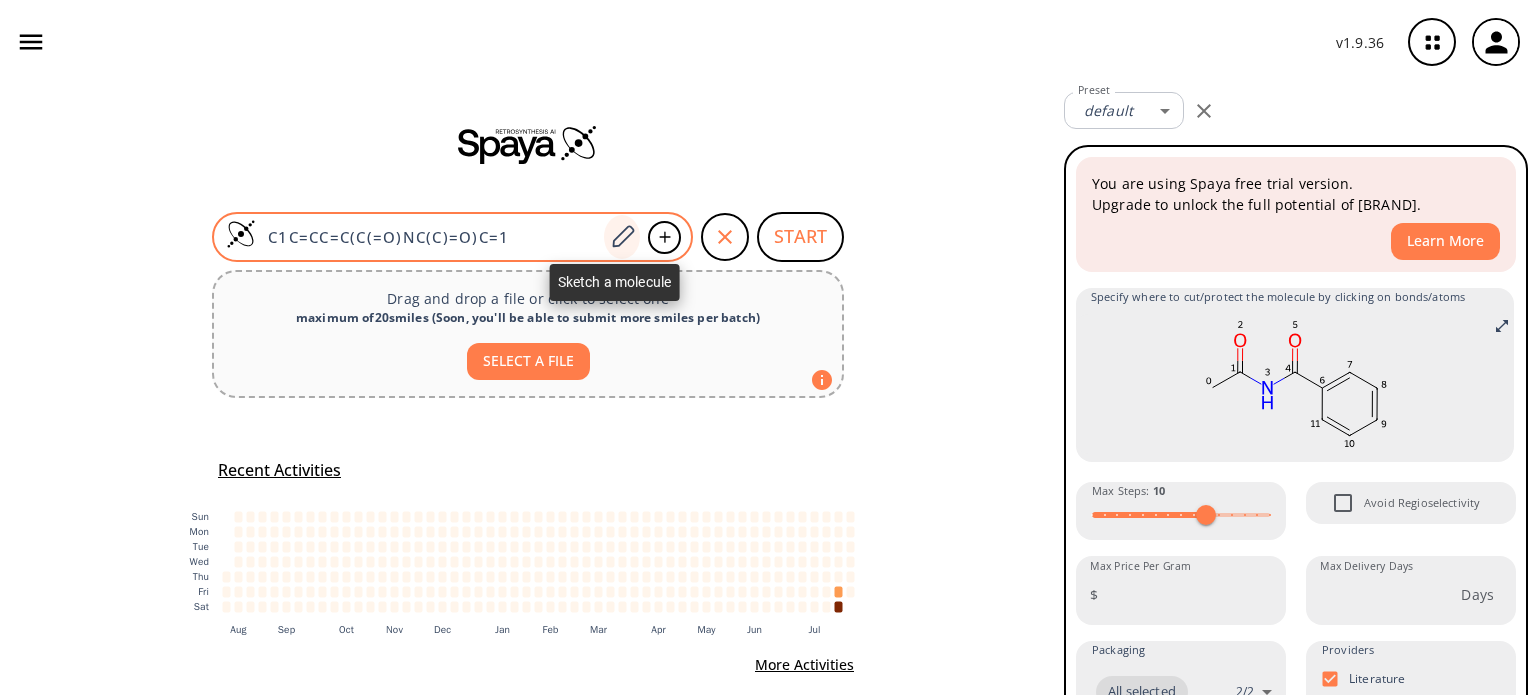 click 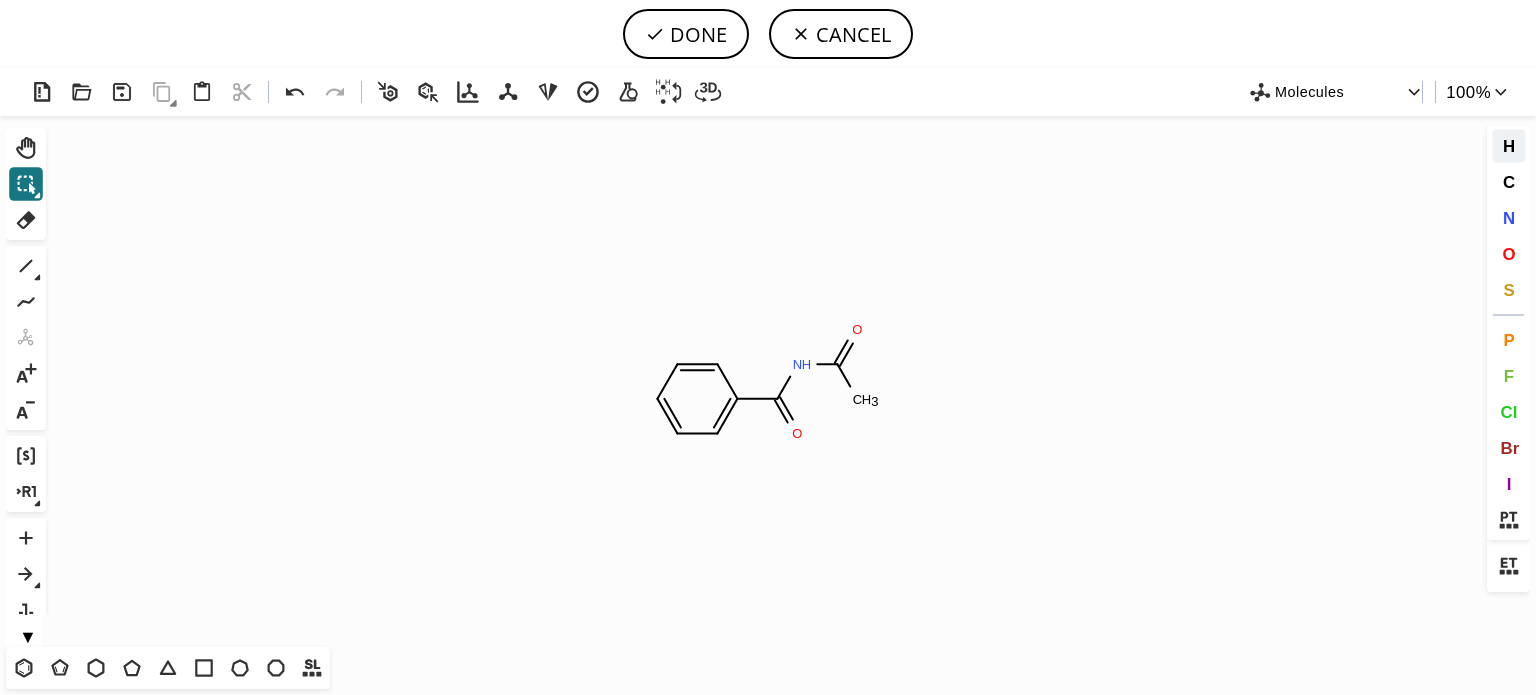 click on "H" at bounding box center (1508, 145) 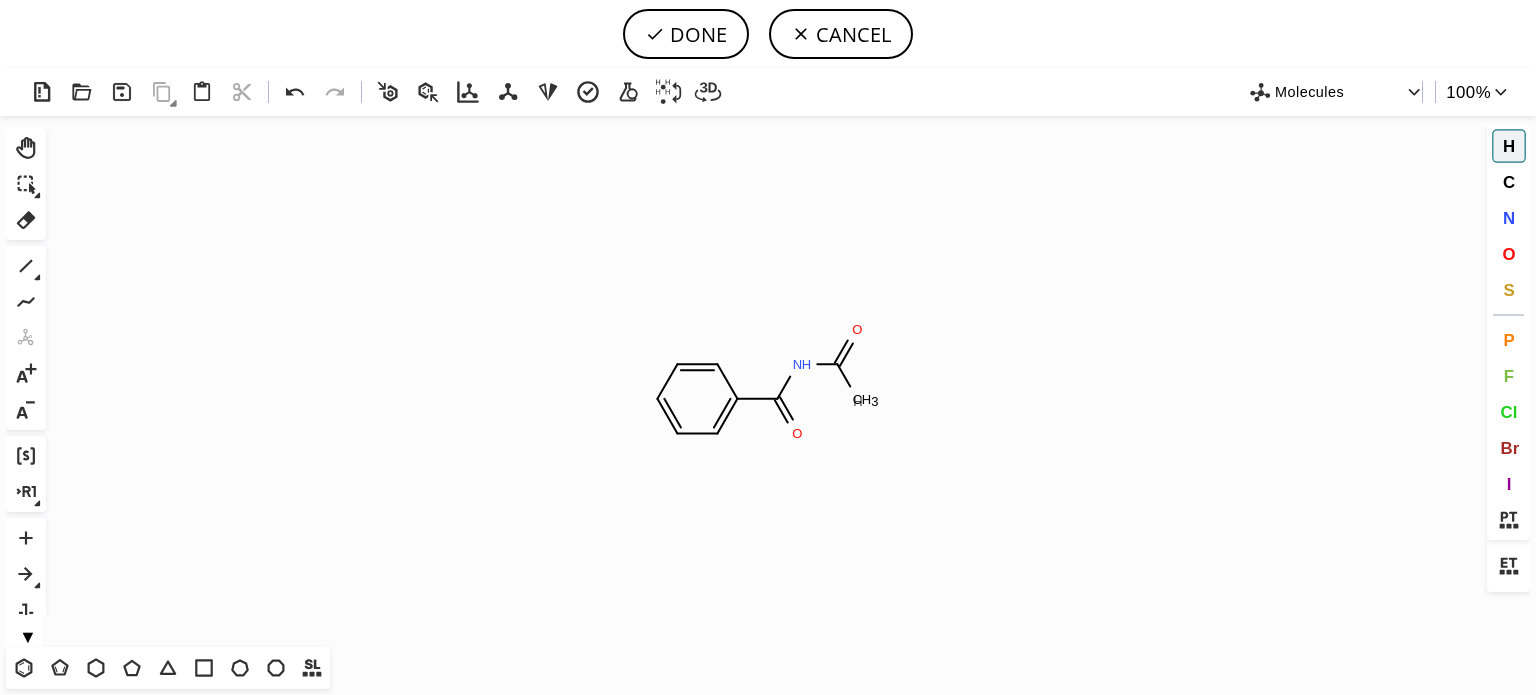 click on "H" 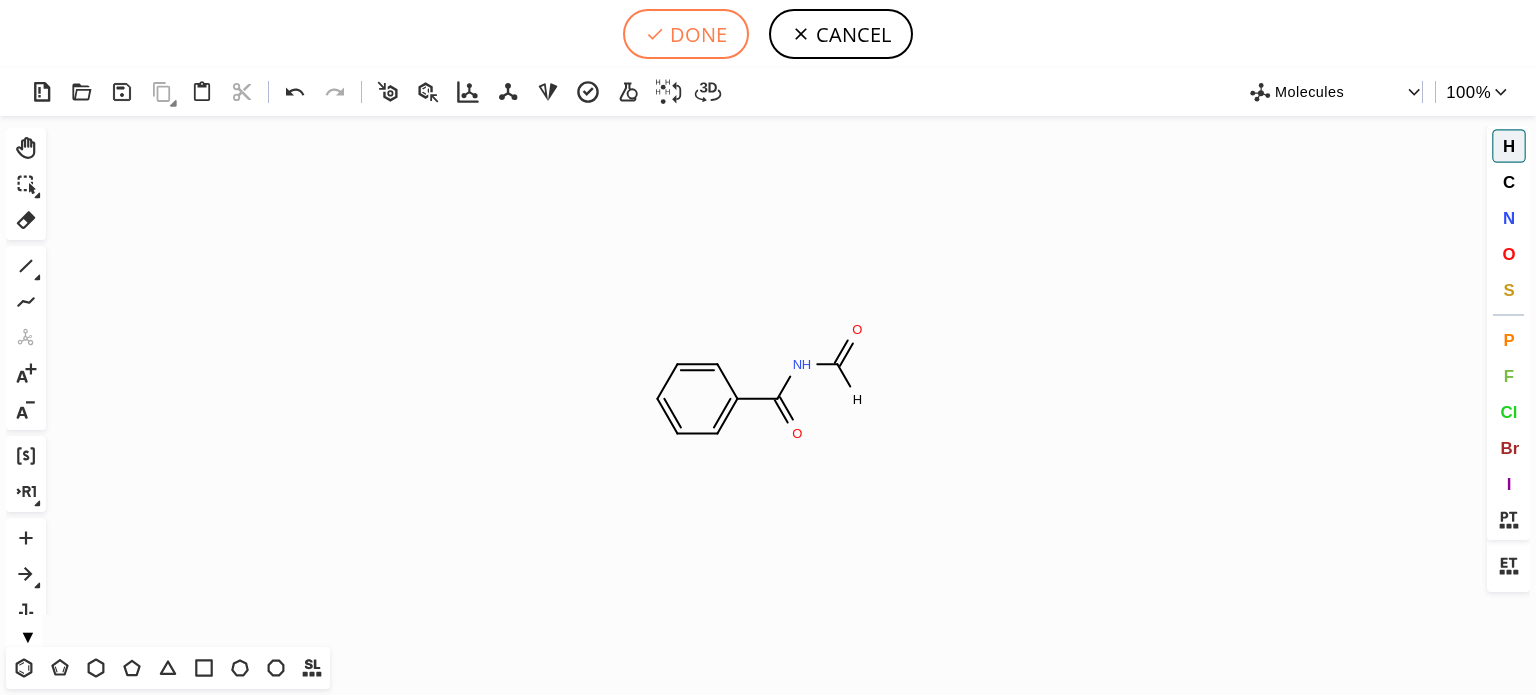 click on "DONE" at bounding box center (686, 34) 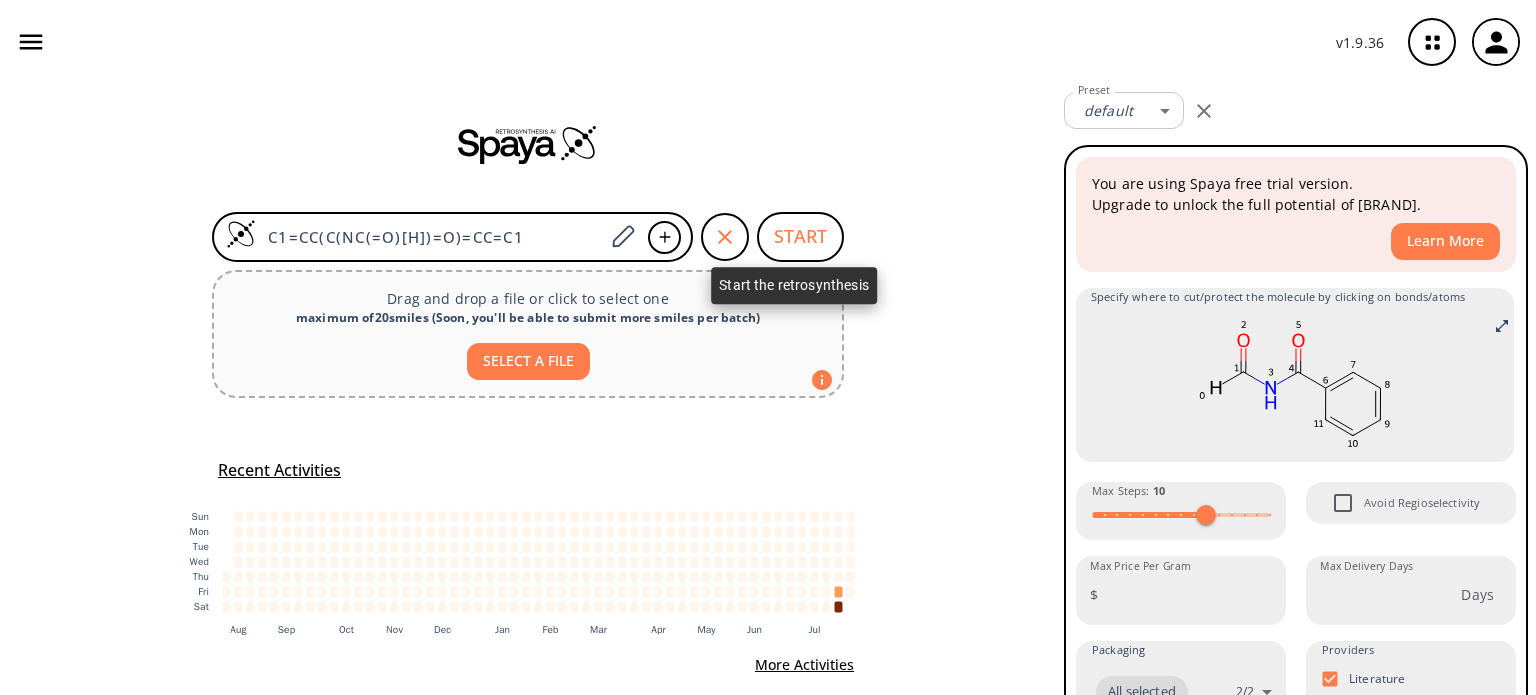 click on "START" at bounding box center [800, 237] 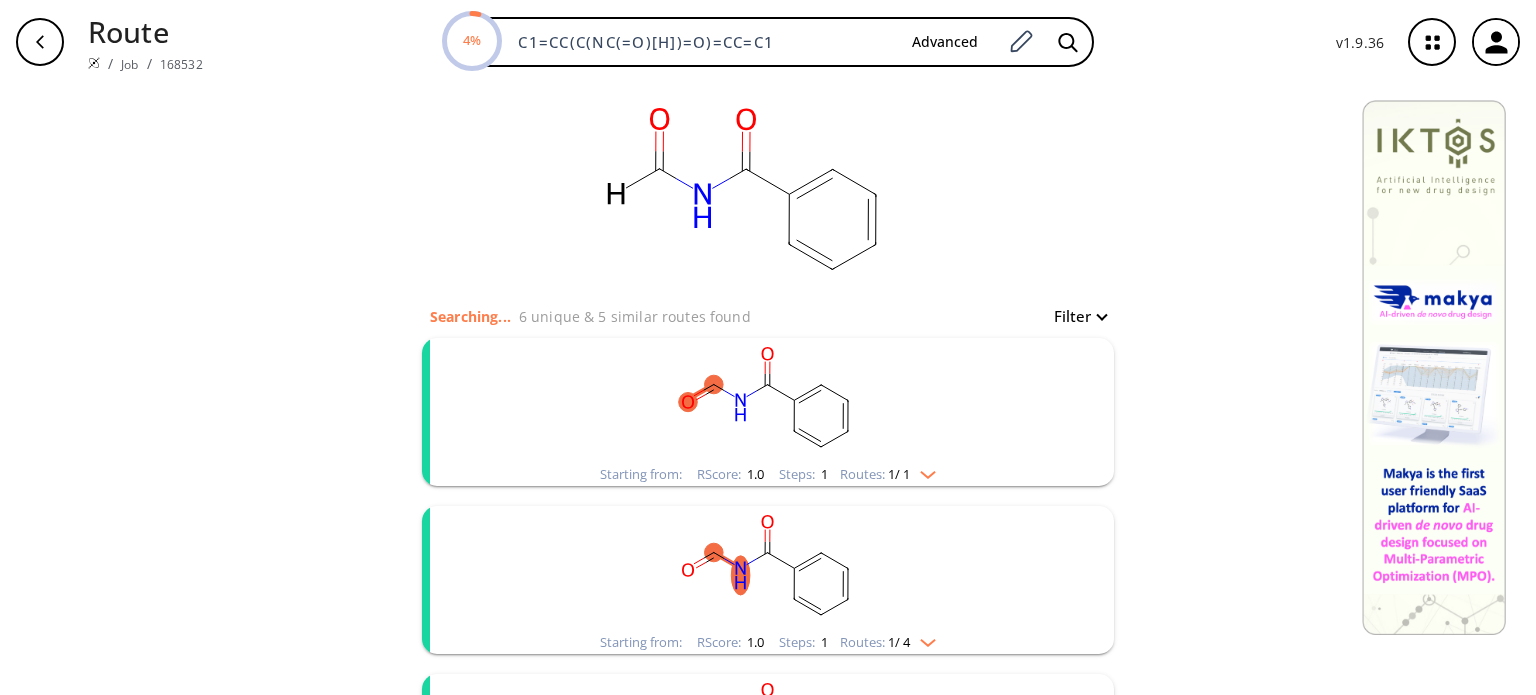 click on "Starting from: RScore :   1.0   Steps :   1   Routes:   1  / 1" at bounding box center [768, 474] 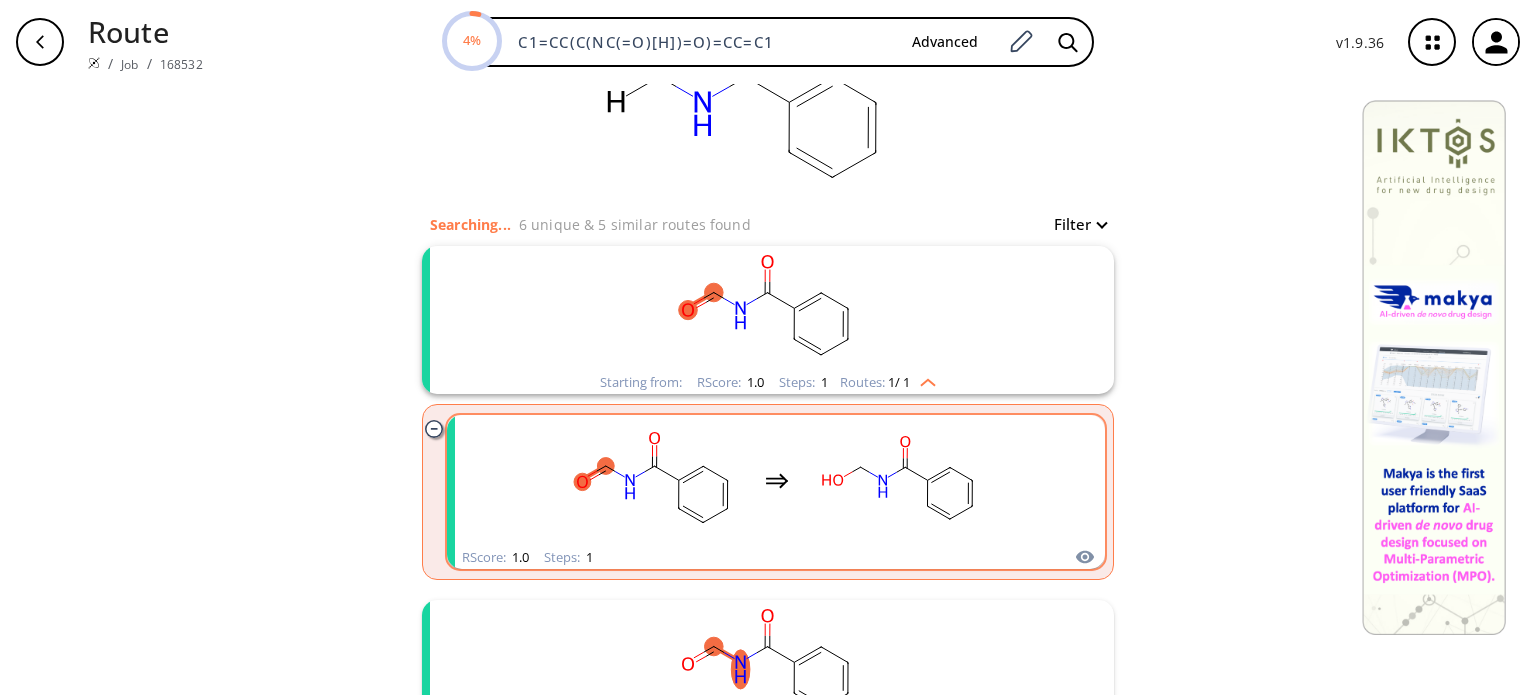 scroll, scrollTop: 200, scrollLeft: 0, axis: vertical 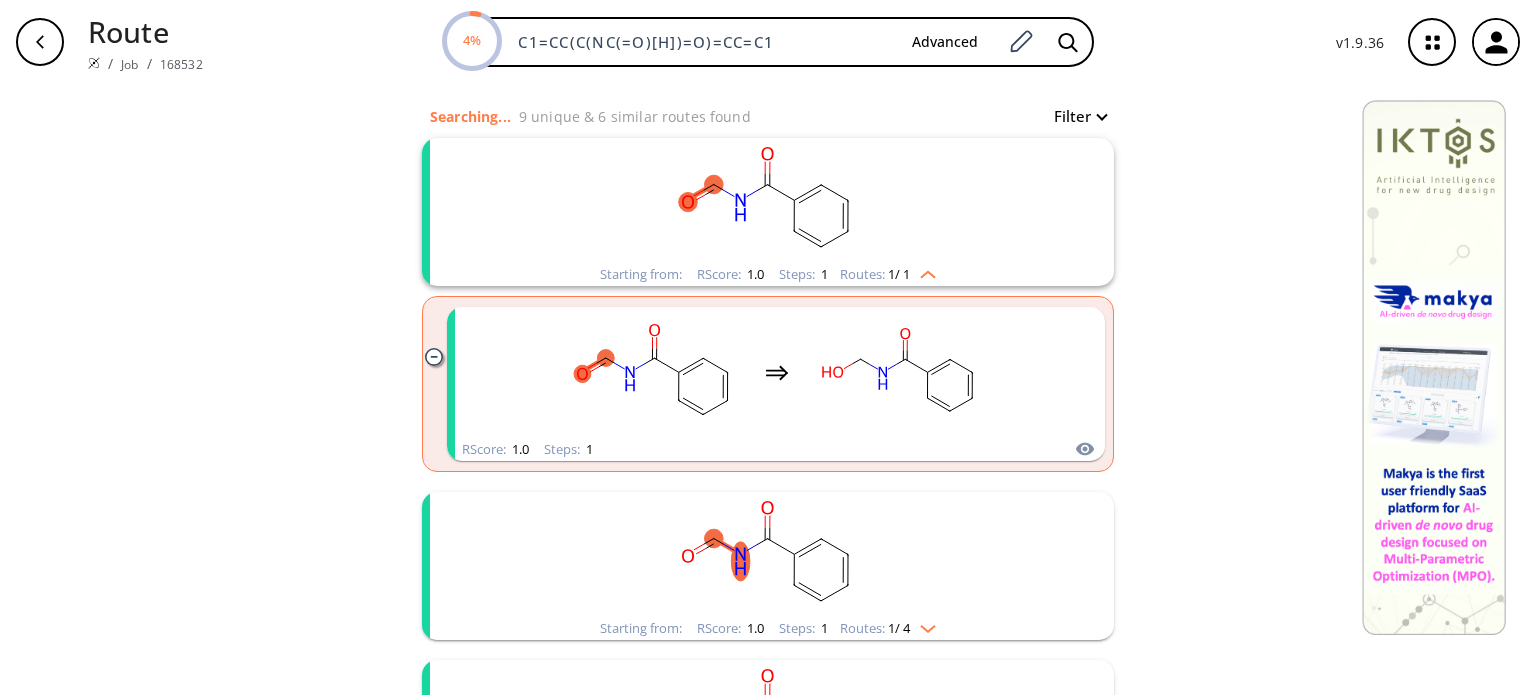 click on "Routes:   1  / 4" at bounding box center (888, 628) 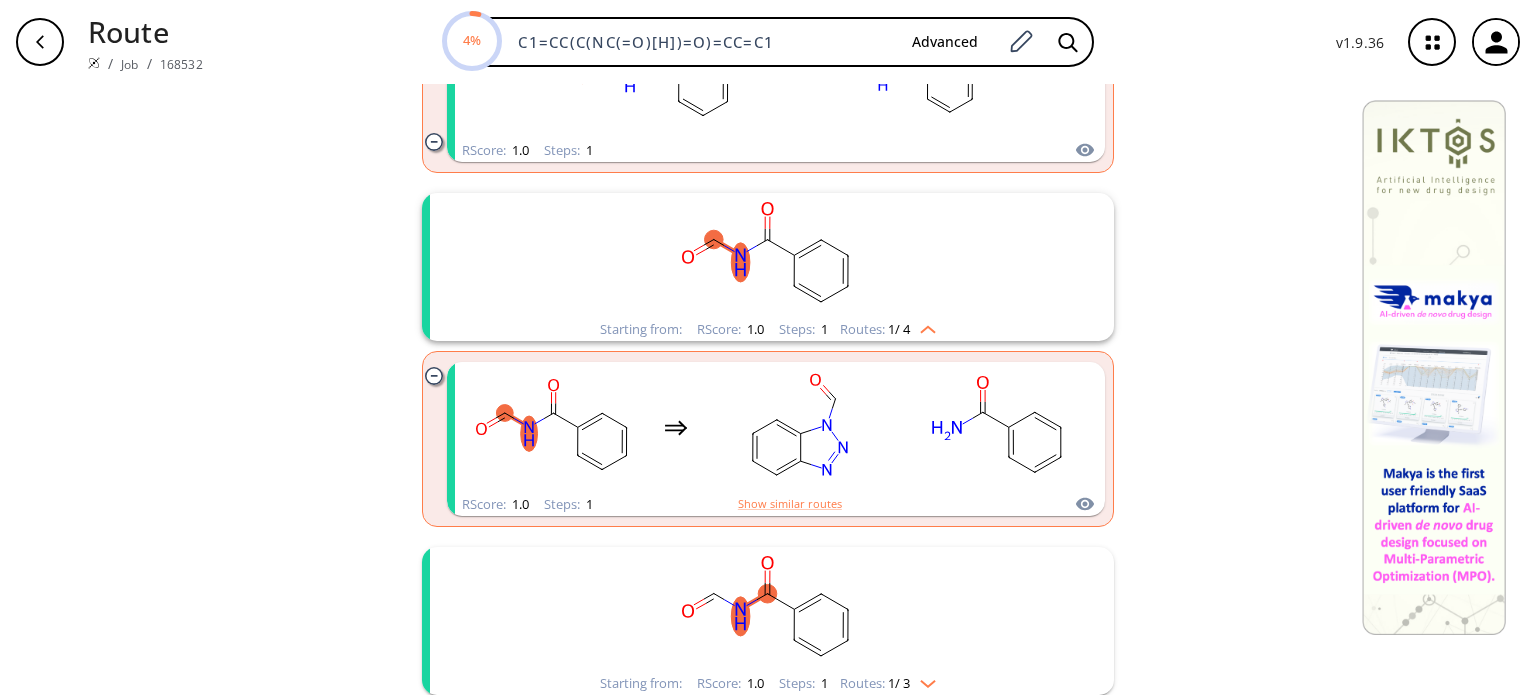 scroll, scrollTop: 500, scrollLeft: 0, axis: vertical 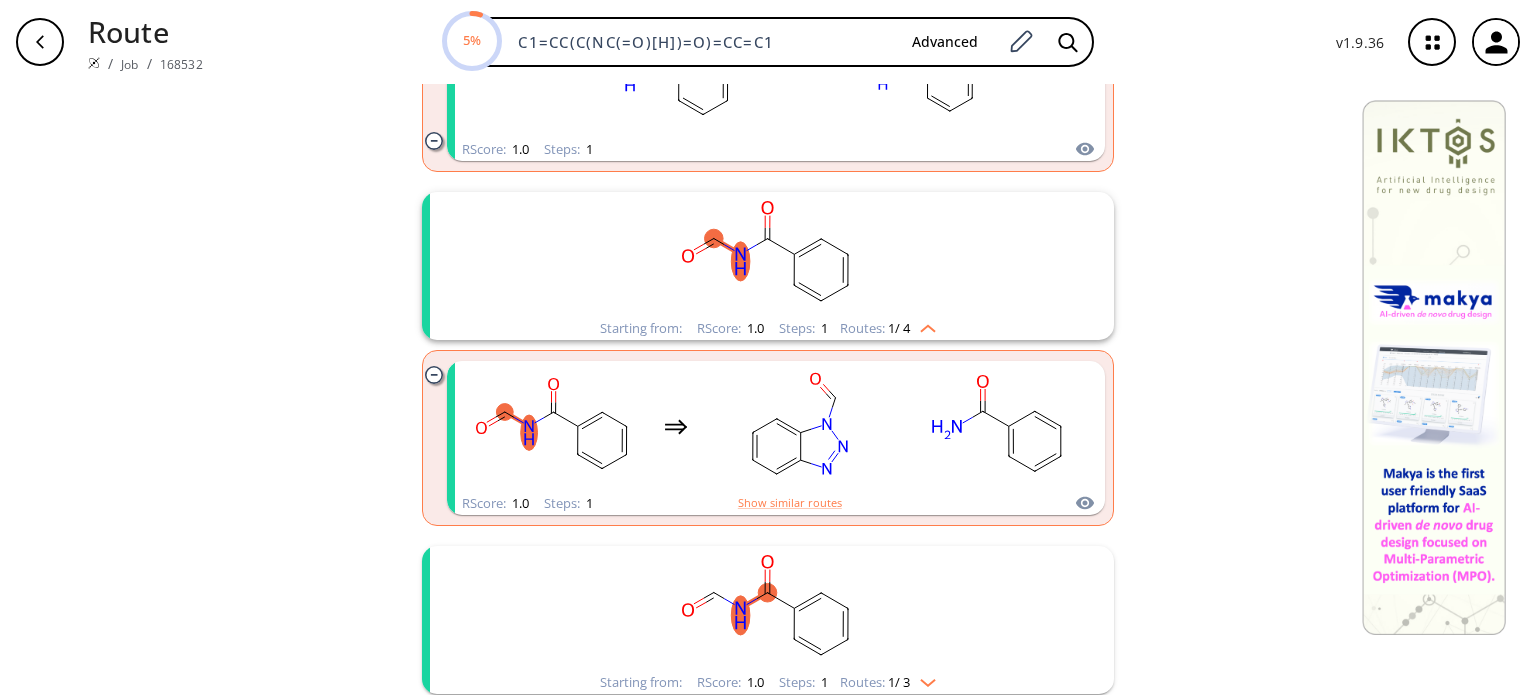 click at bounding box center [923, 679] 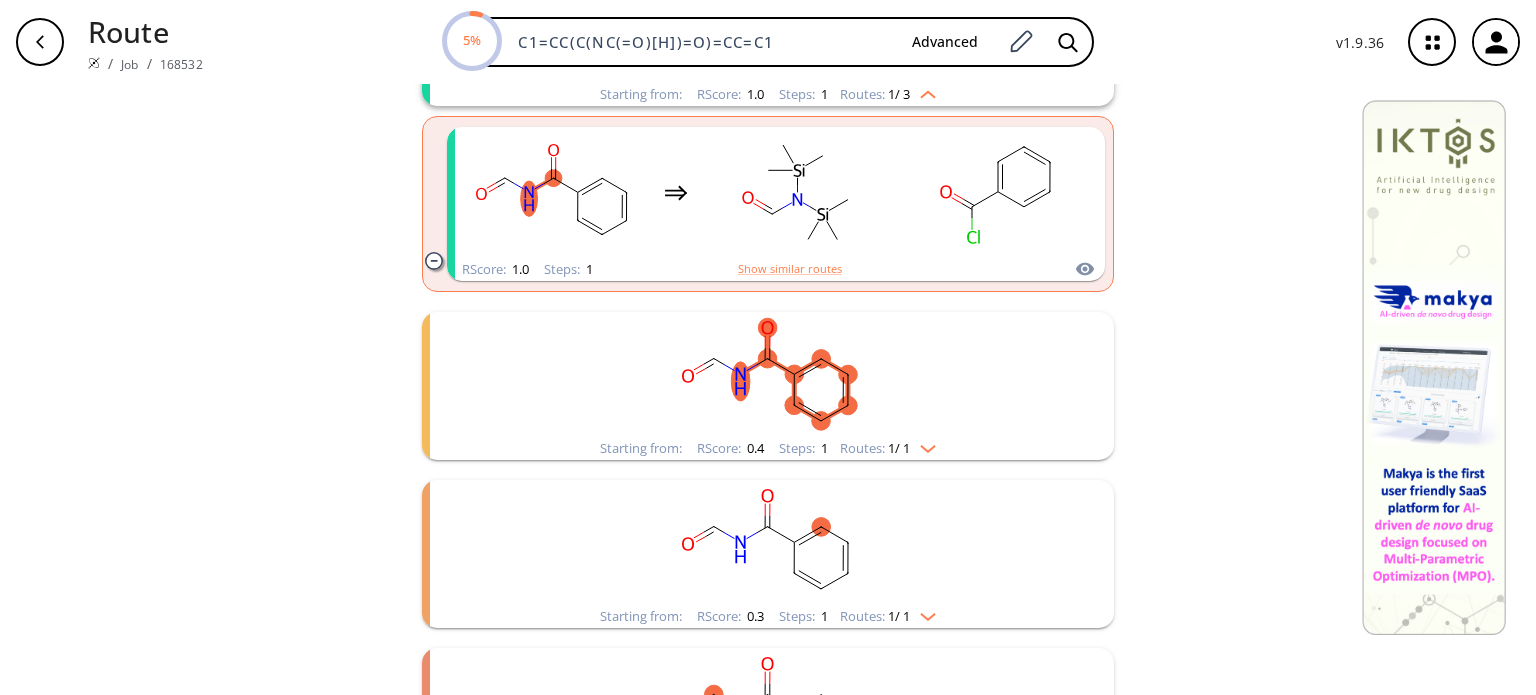 scroll, scrollTop: 1100, scrollLeft: 0, axis: vertical 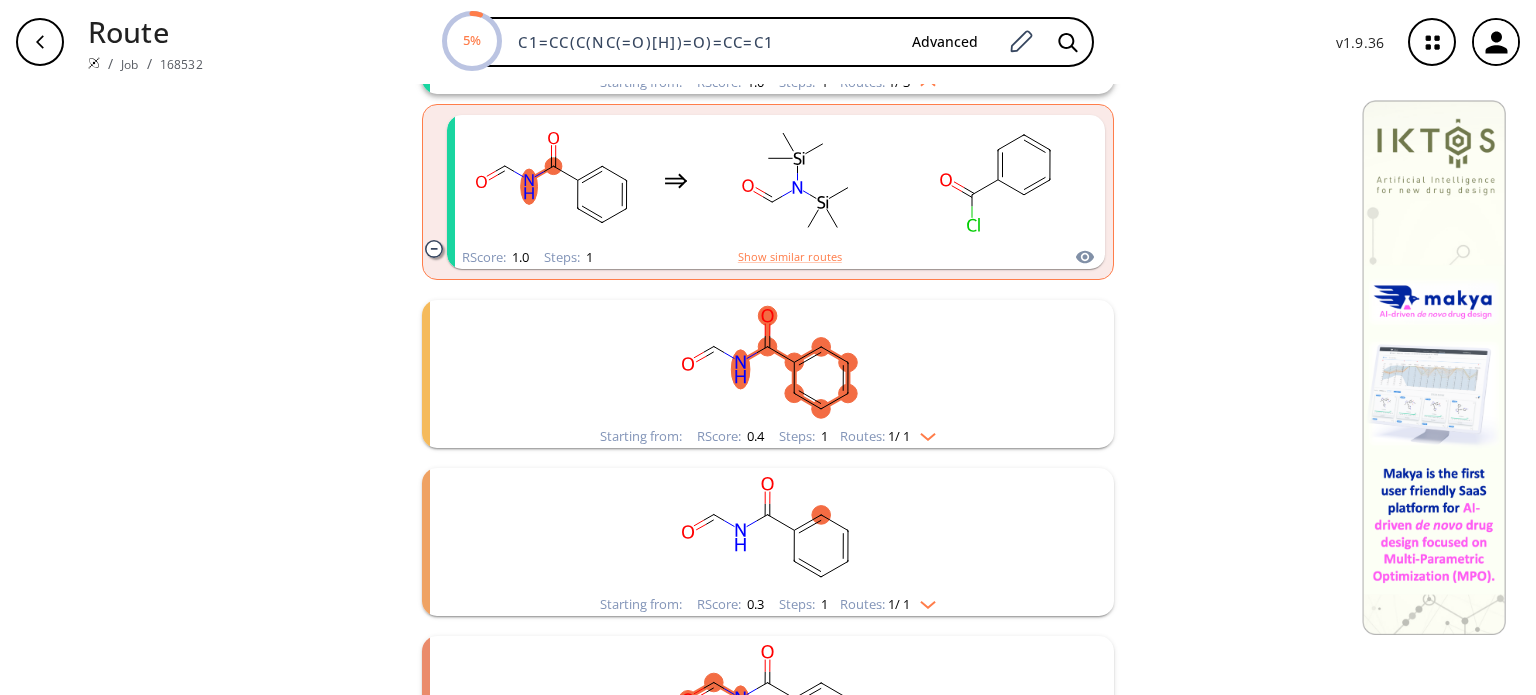 click on "Starting from: RScore :   0.4   Steps :   1   Routes:   1  / 1" at bounding box center (768, 436) 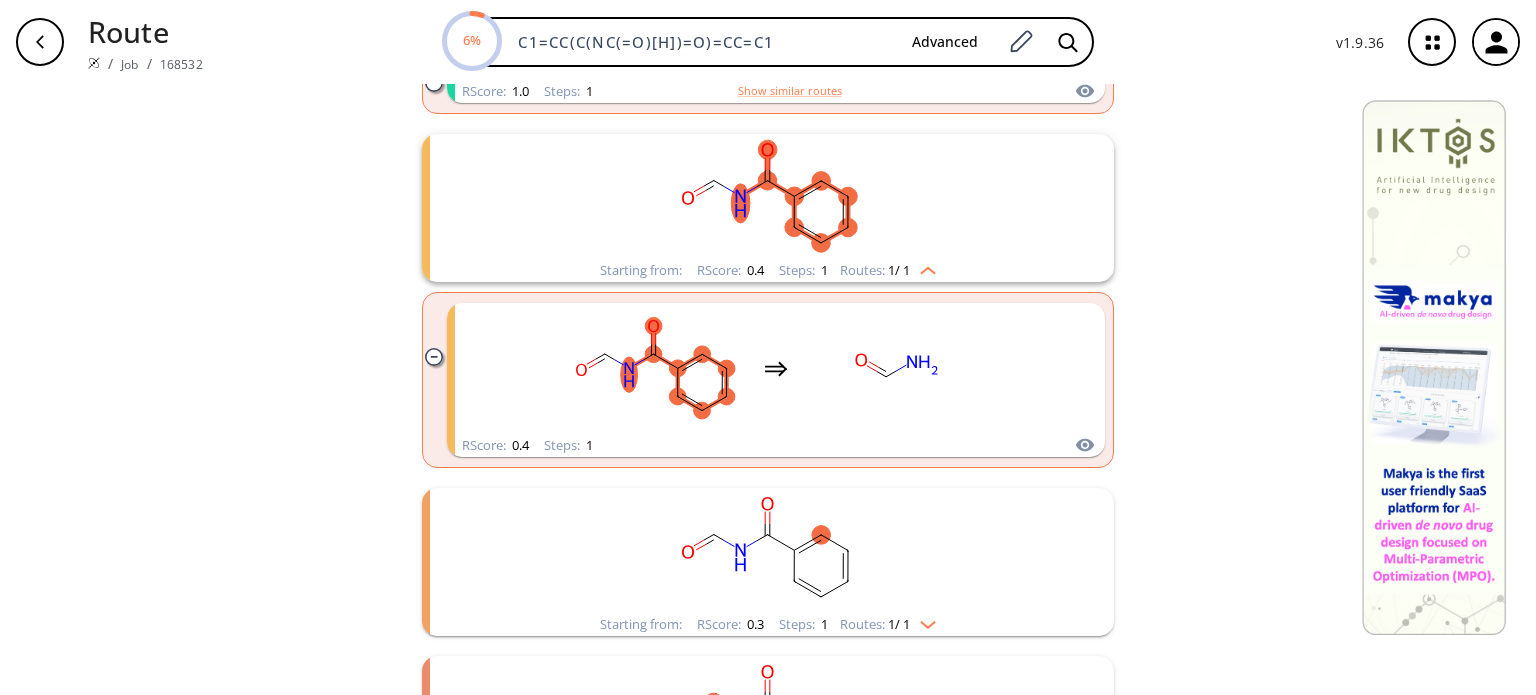 scroll, scrollTop: 1300, scrollLeft: 0, axis: vertical 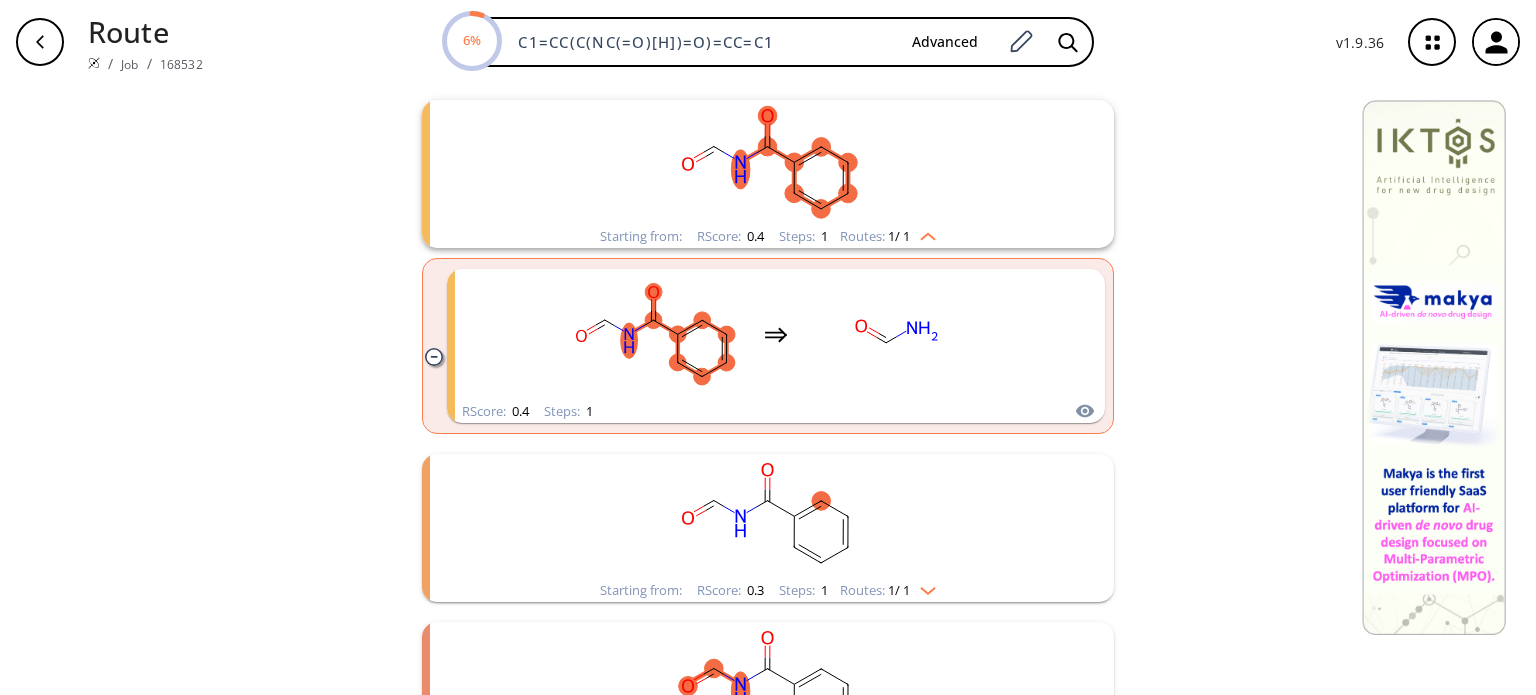 click at bounding box center (923, 587) 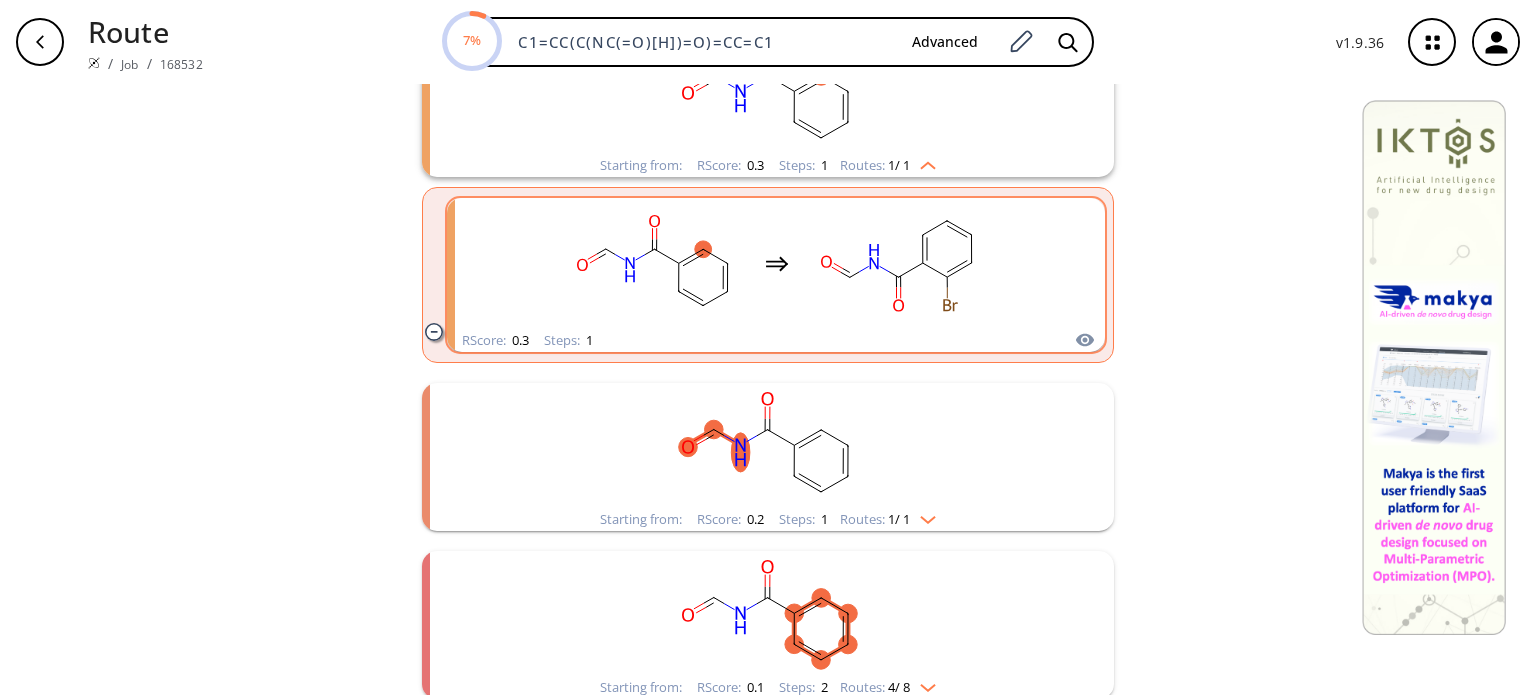 scroll, scrollTop: 1800, scrollLeft: 0, axis: vertical 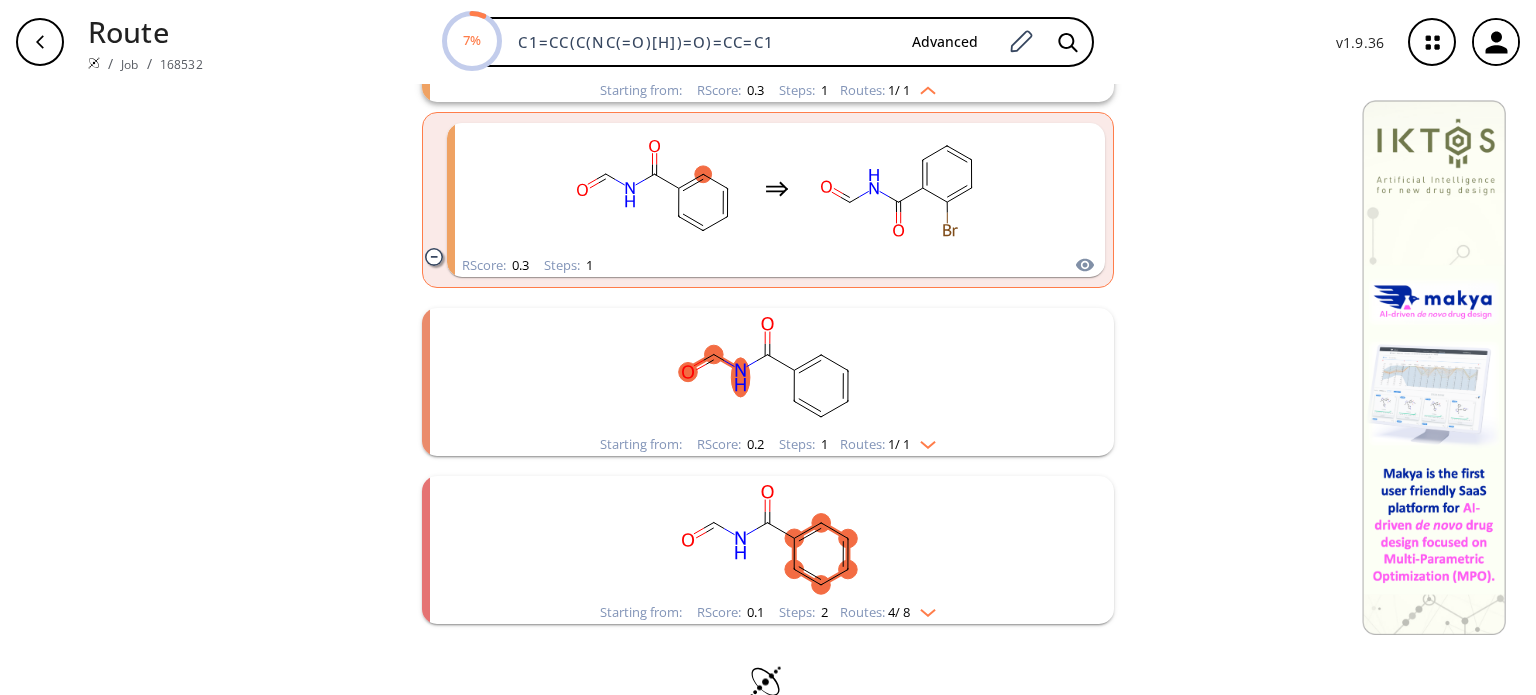 click at bounding box center (923, 441) 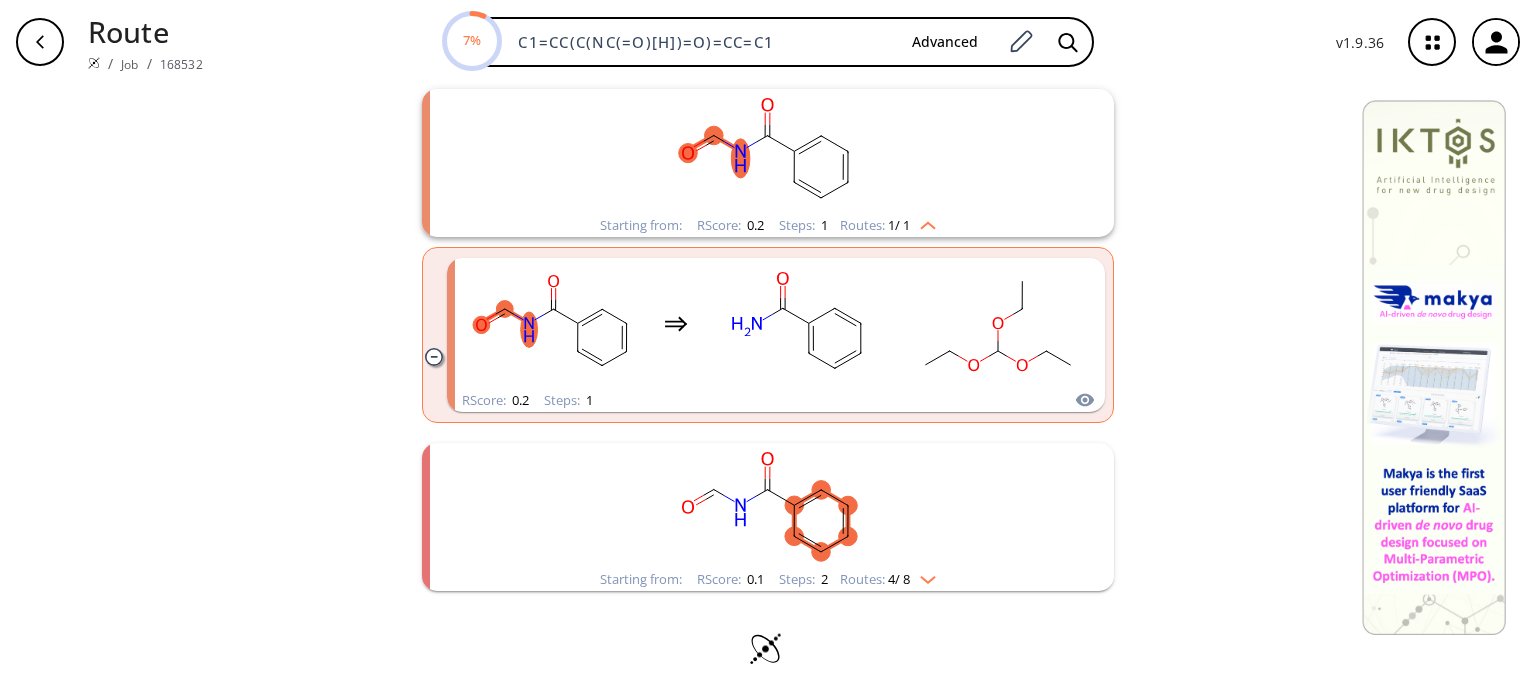 scroll, scrollTop: 2024, scrollLeft: 0, axis: vertical 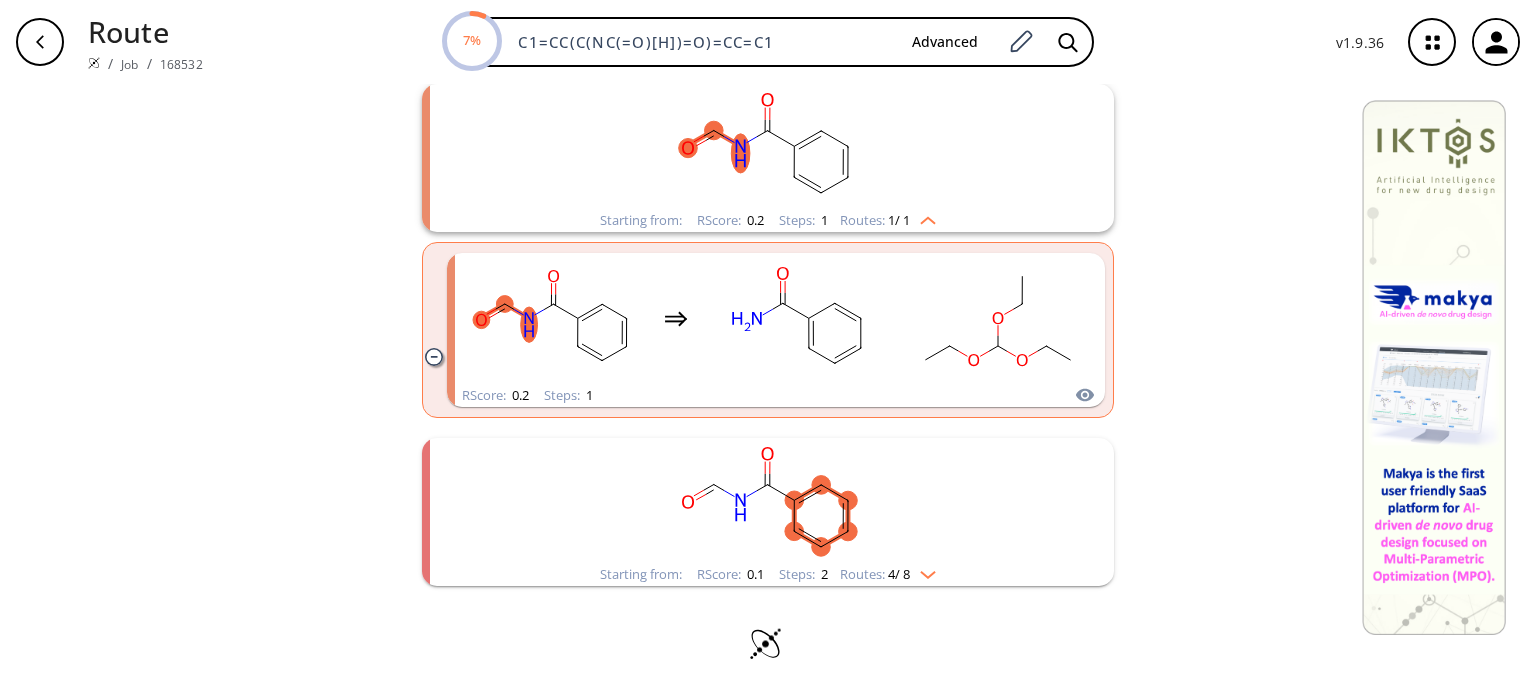 click at bounding box center [923, 571] 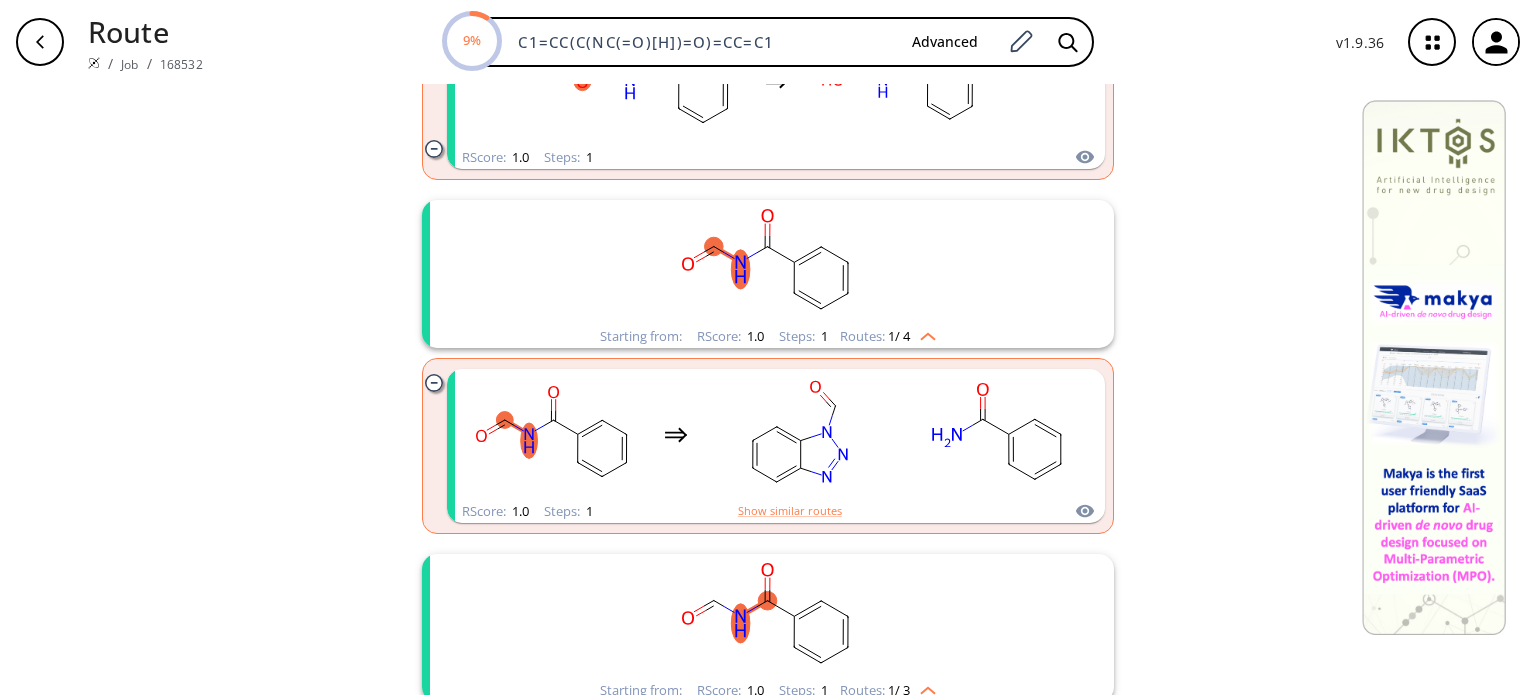 scroll, scrollTop: 500, scrollLeft: 0, axis: vertical 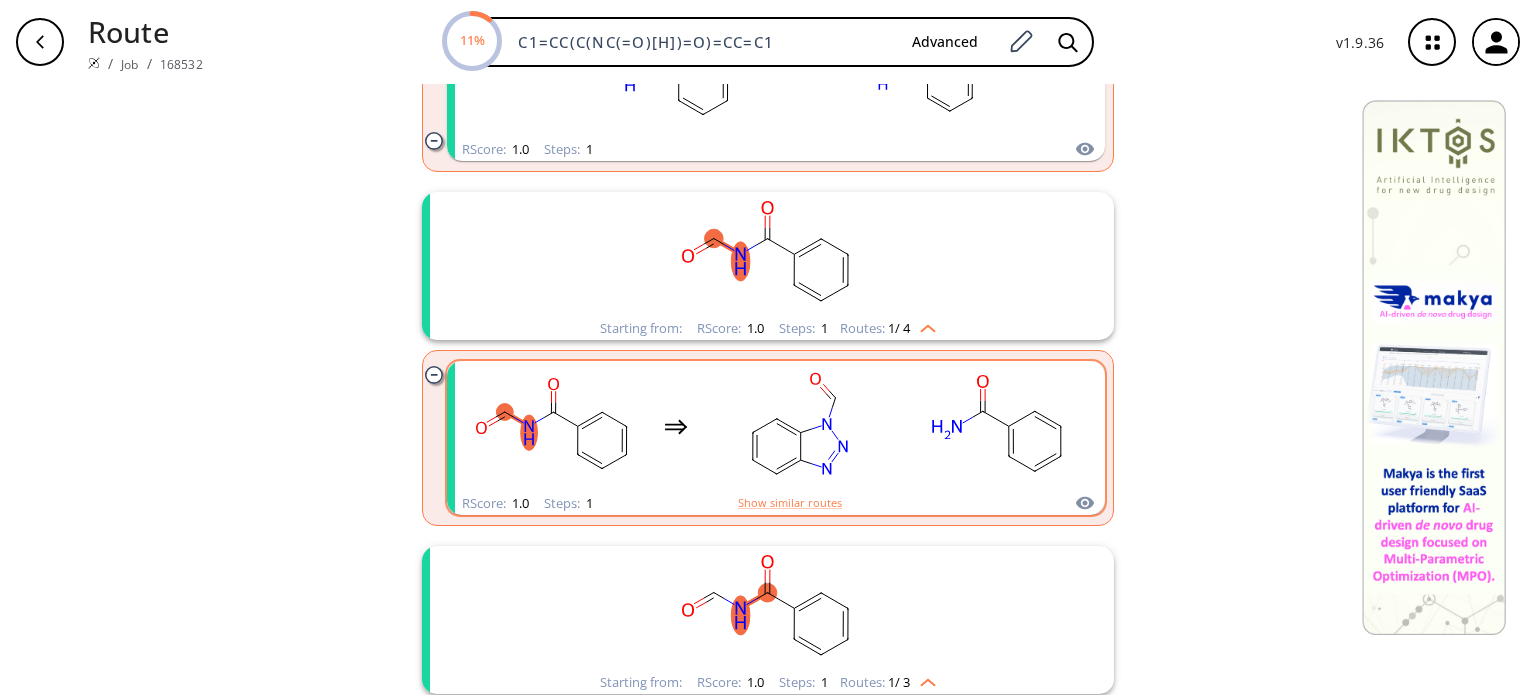 click 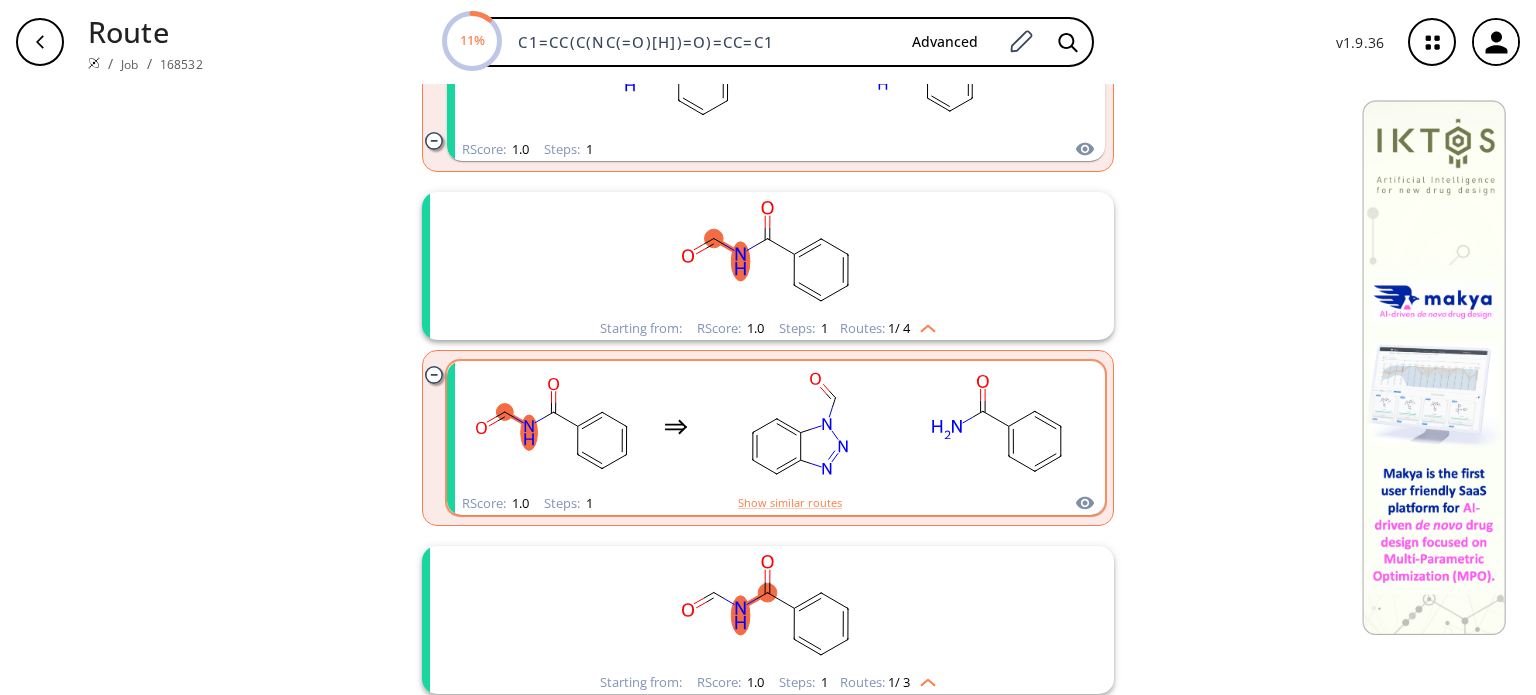 scroll, scrollTop: 0, scrollLeft: 0, axis: both 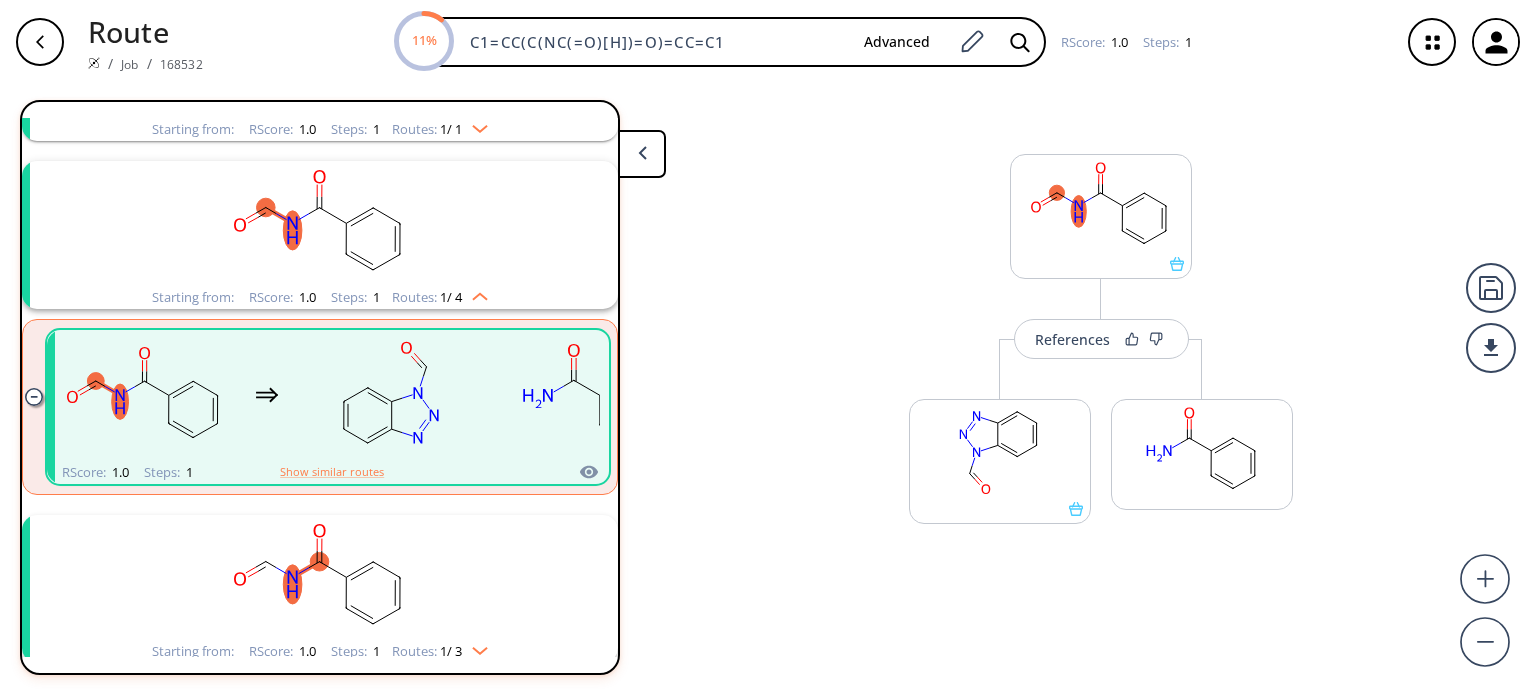 click on "References" at bounding box center [1101, 319] 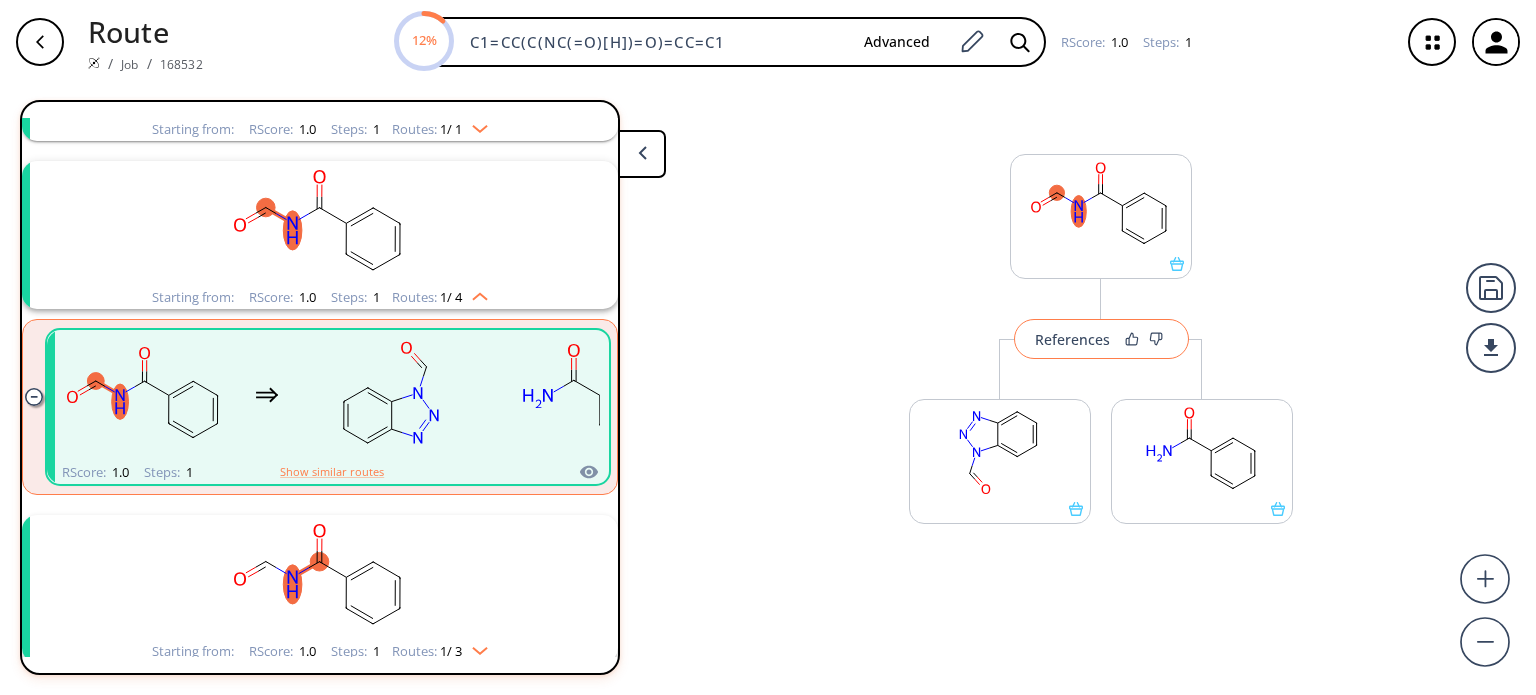 click on "References" at bounding box center (1072, 339) 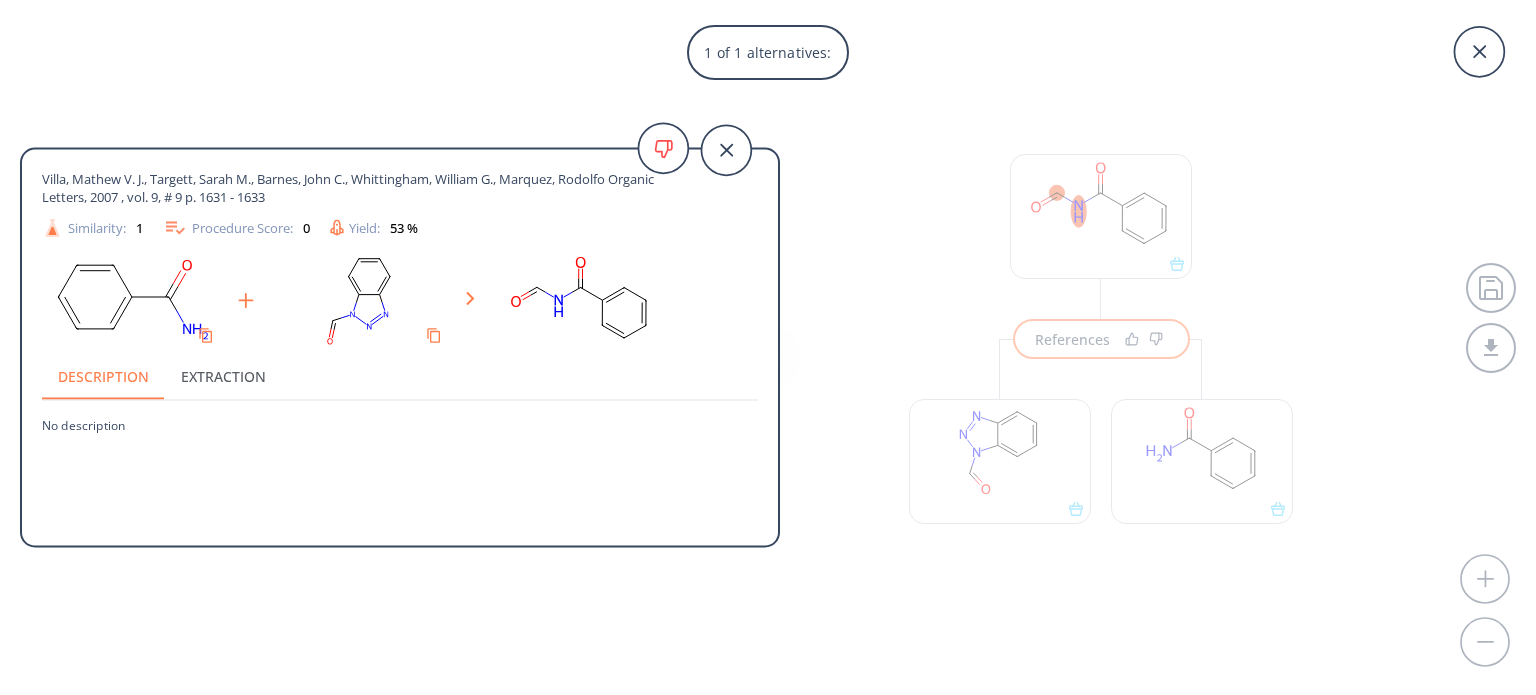 click on "1 of 1 alternatives: [FIRST] [LAST], [FIRST] [LAST], [FIRST] [LAST], [FIRST] [LAST], [FIRST] [LAST] Organic Letters, 2007 , vol. 9, # 9 p. 1631 - 1633 Similarity: 1 Procedure Score: 0 Yield: 53 % Description Extraction No description" at bounding box center [768, 347] 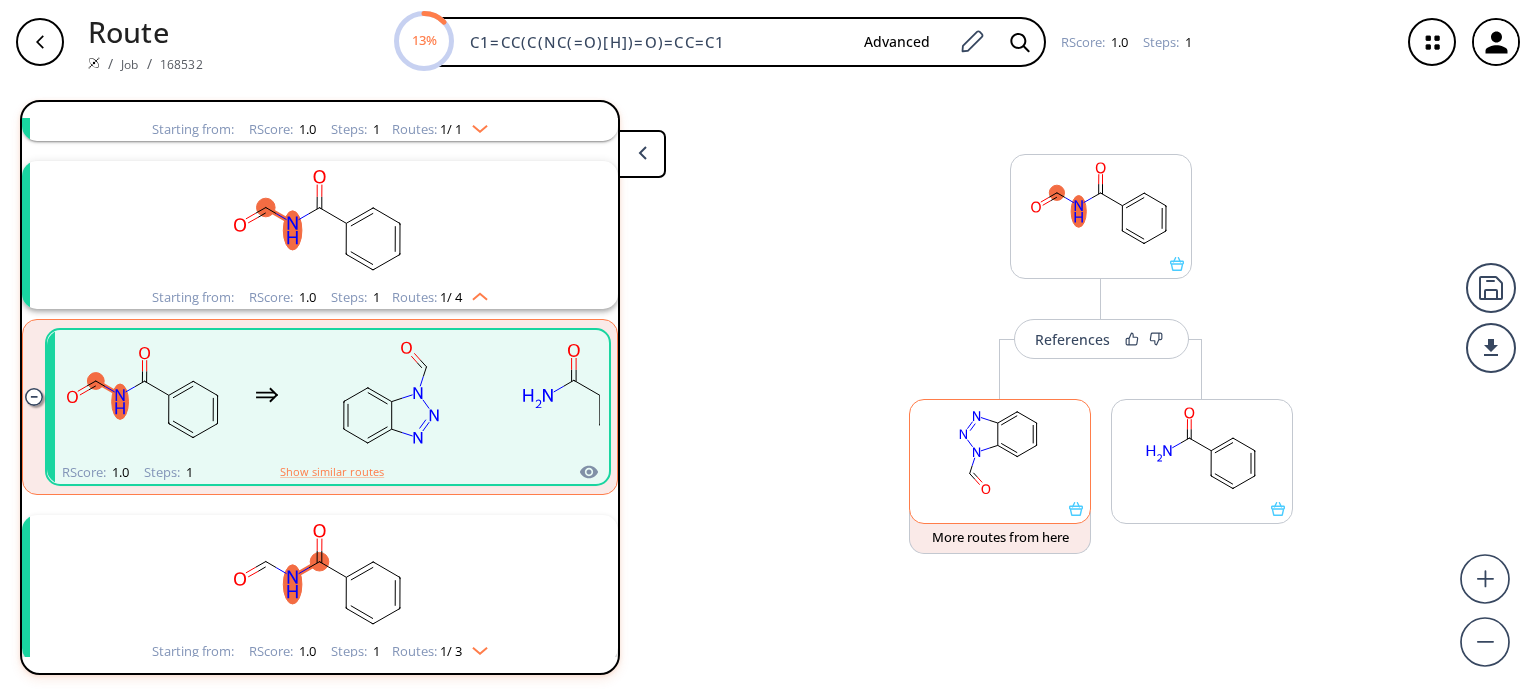 click 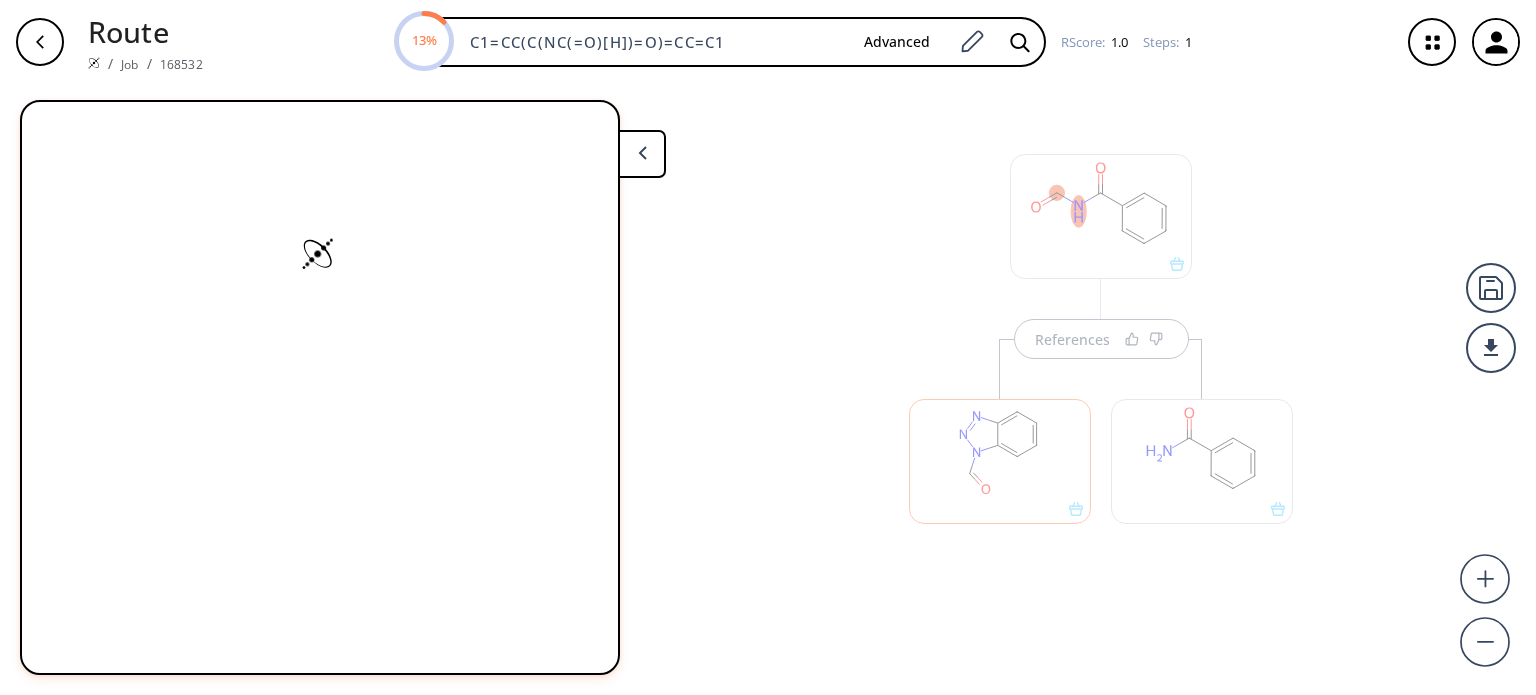 scroll, scrollTop: 0, scrollLeft: 0, axis: both 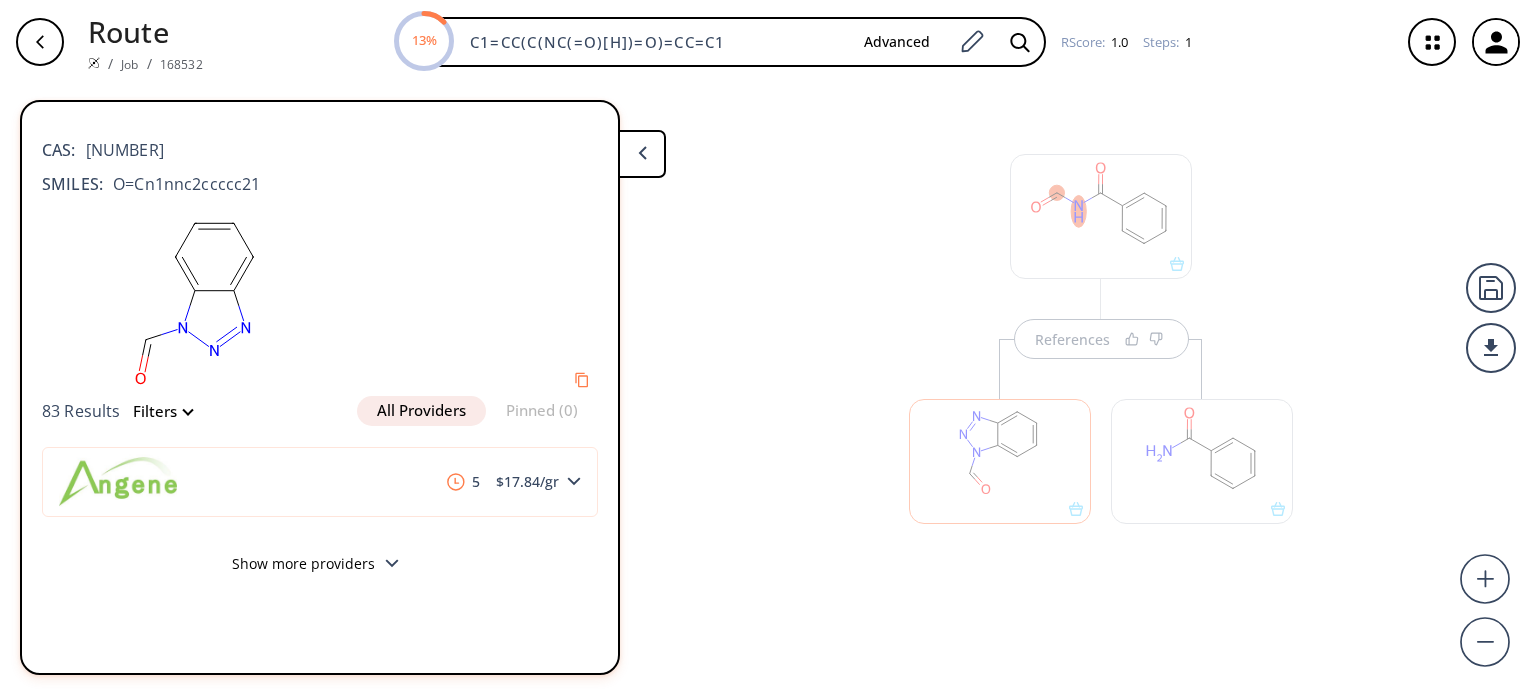 drag, startPoint x: 180, startPoint y: 140, endPoint x: 86, endPoint y: 154, distance: 95.036835 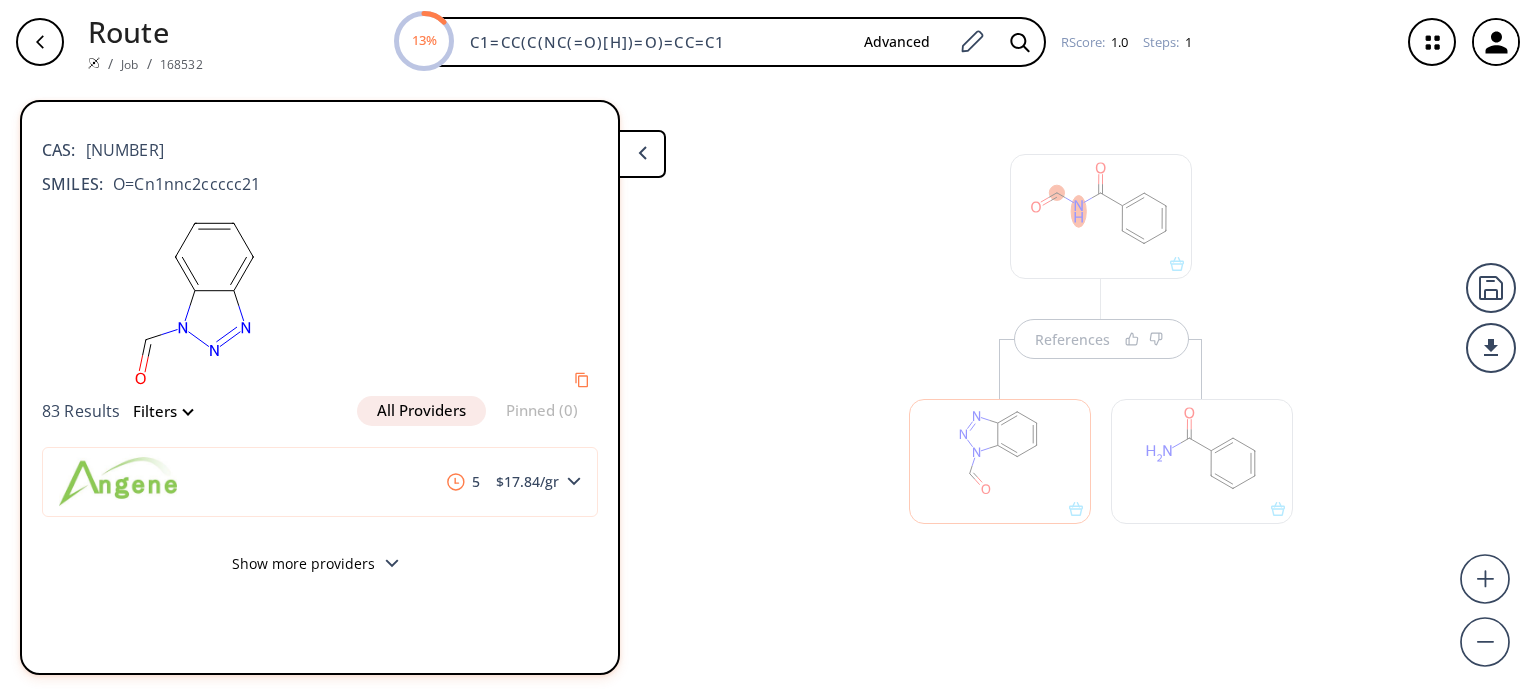 click on "CAS: [CAS_NUMBER]" at bounding box center [320, 140] 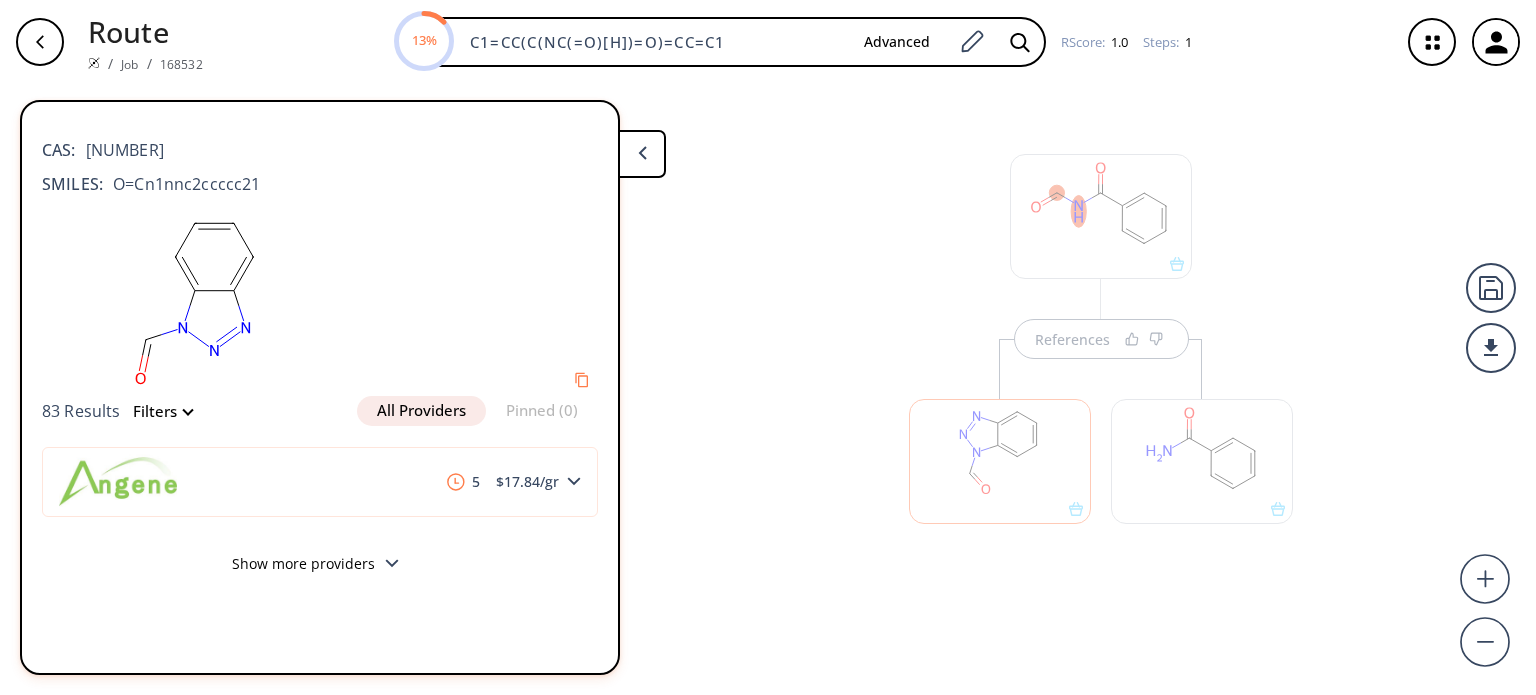 copy on "[NUMBER]" 